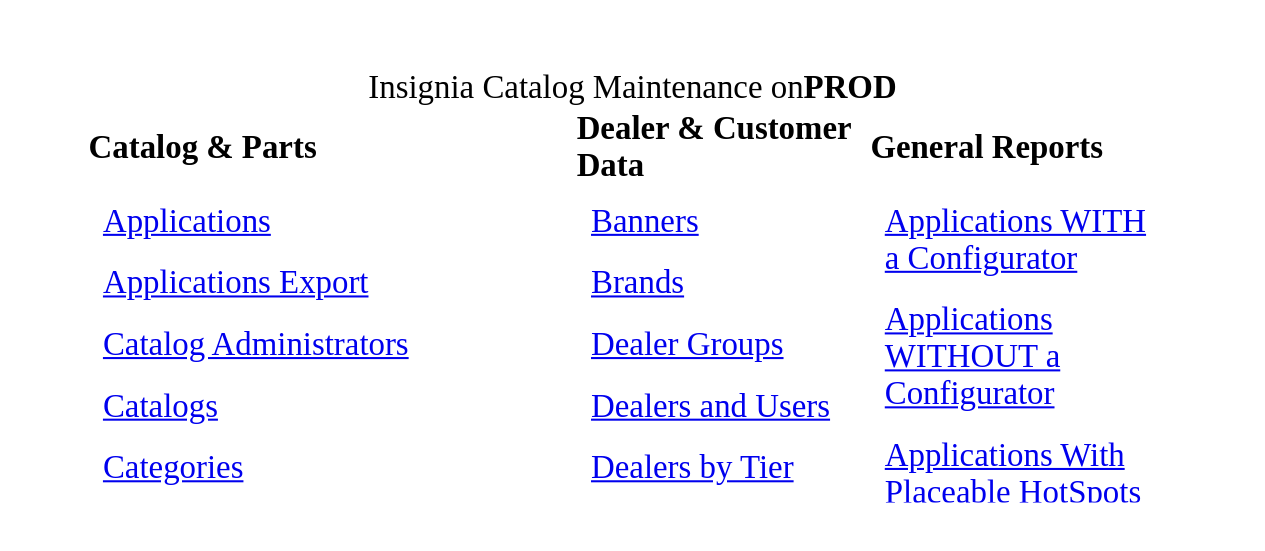 scroll, scrollTop: 0, scrollLeft: 0, axis: both 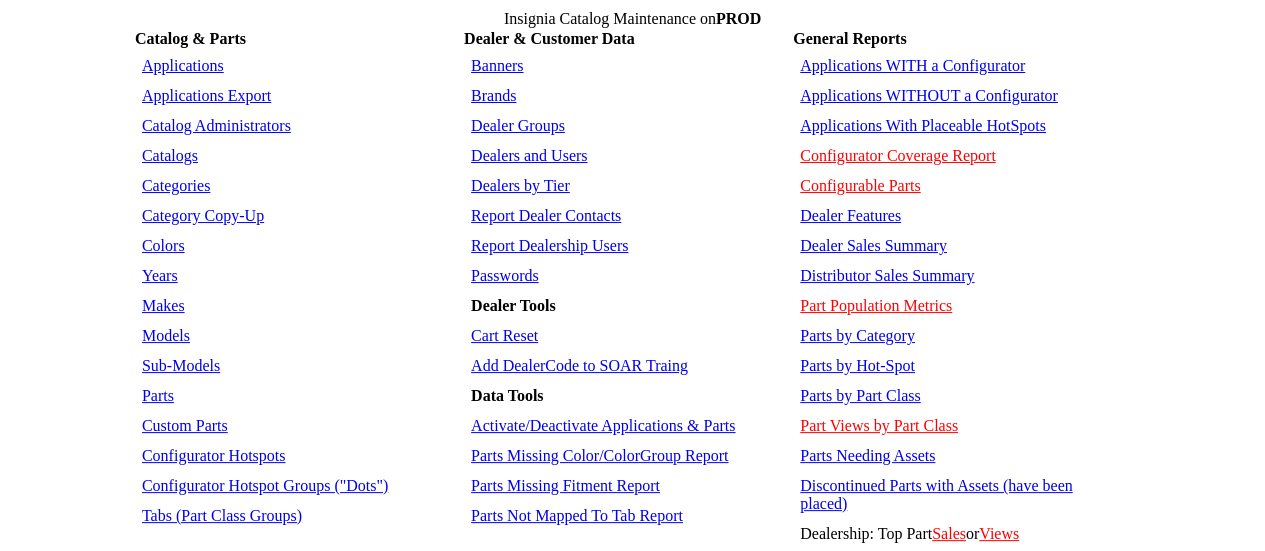 click on "Parts" at bounding box center [158, 395] 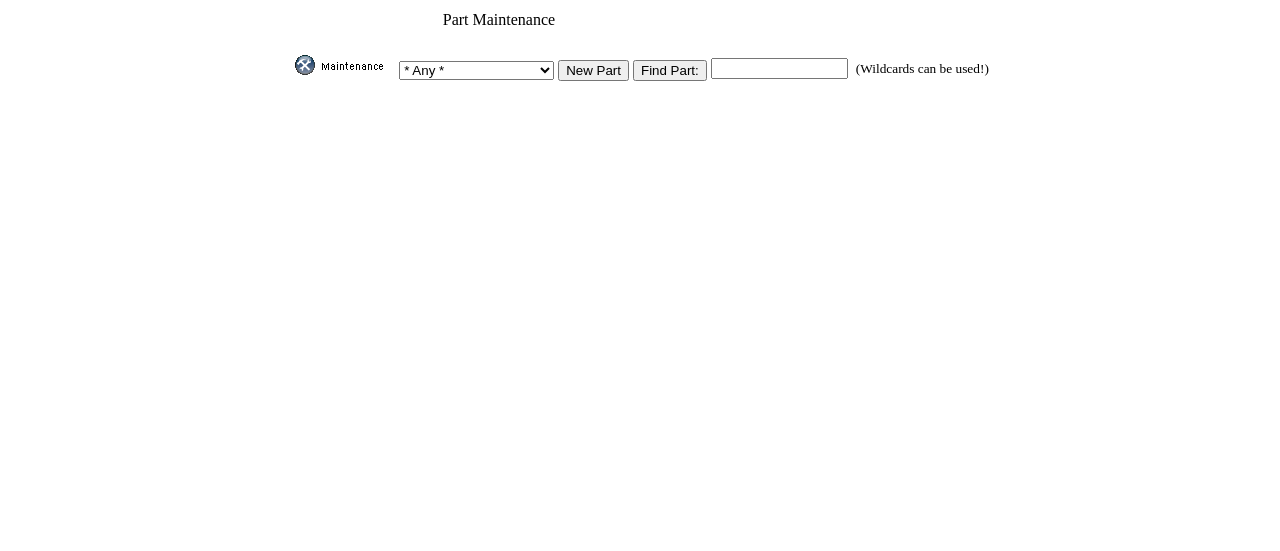scroll, scrollTop: 0, scrollLeft: 0, axis: both 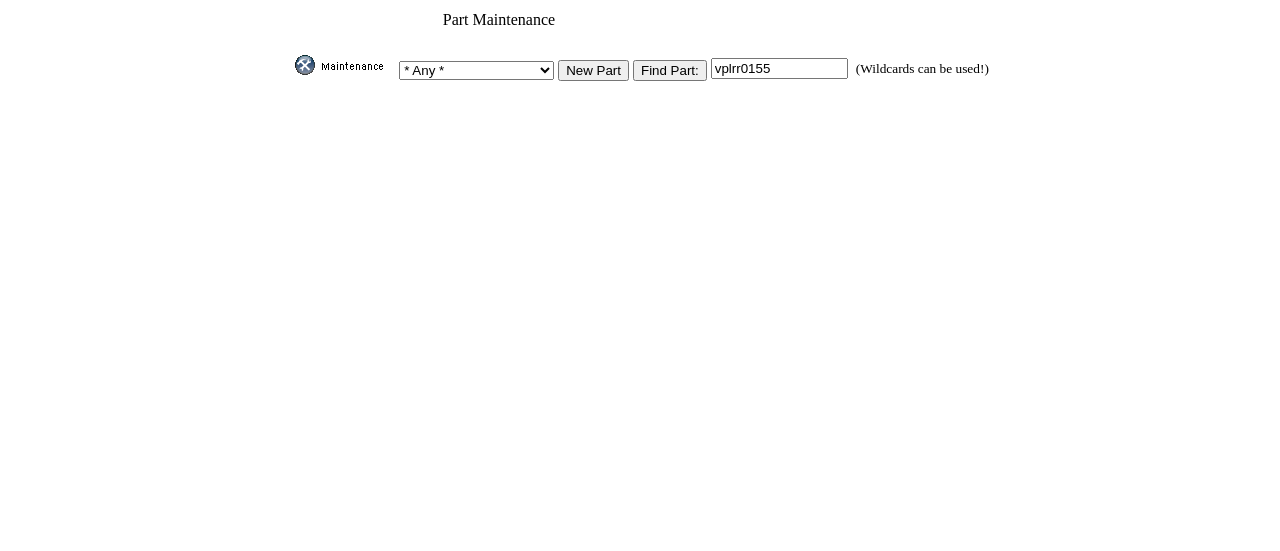 type on "vplrr0155" 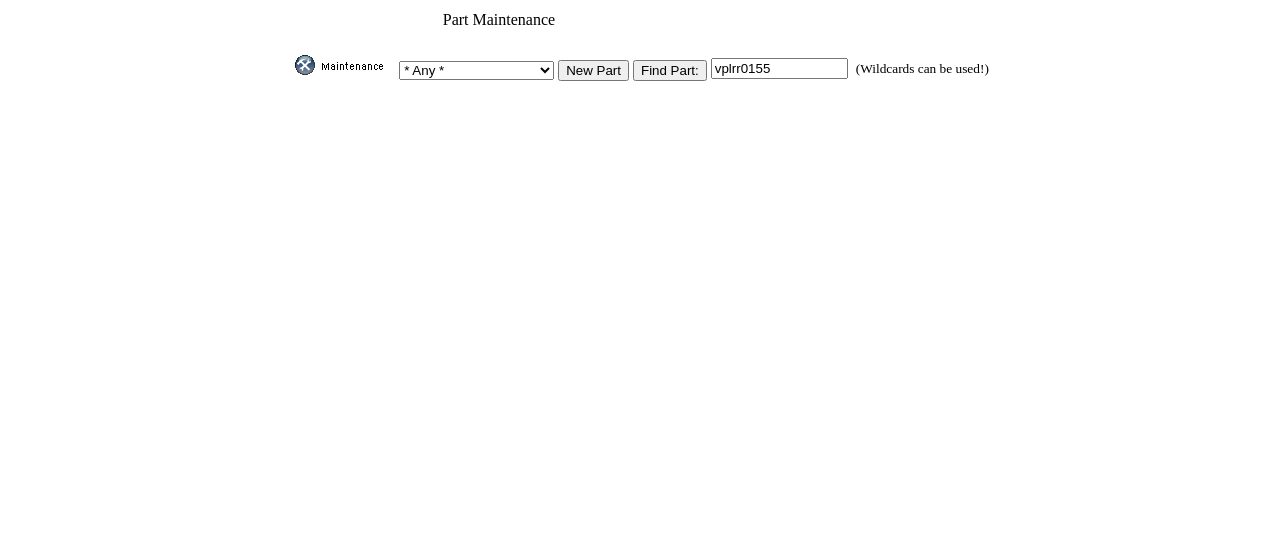 click at bounding box center (291, 75) 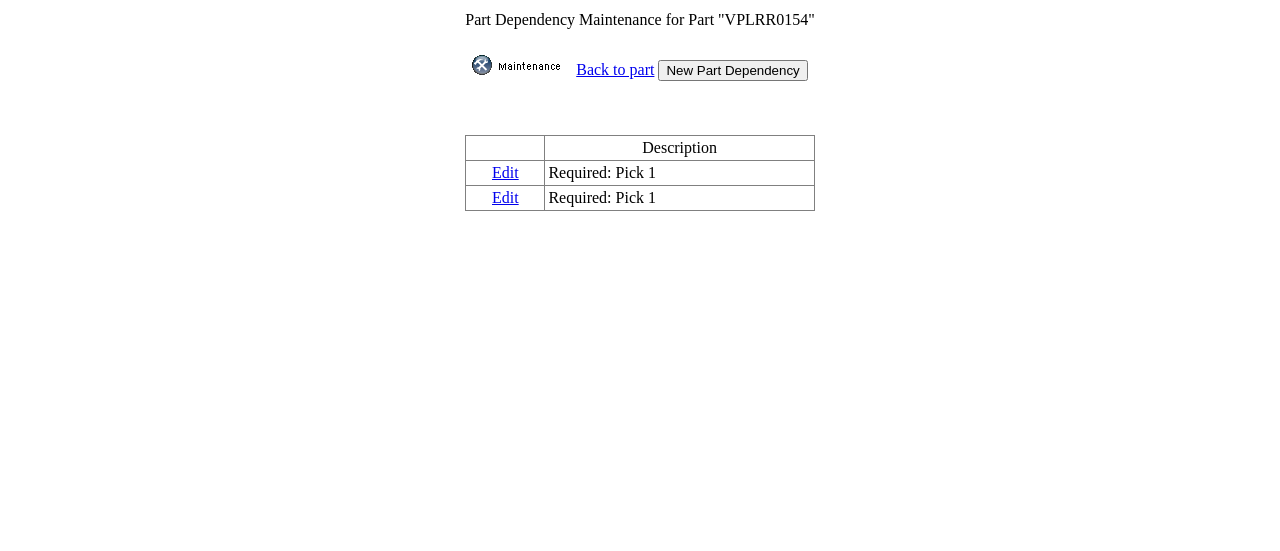 scroll, scrollTop: 0, scrollLeft: 0, axis: both 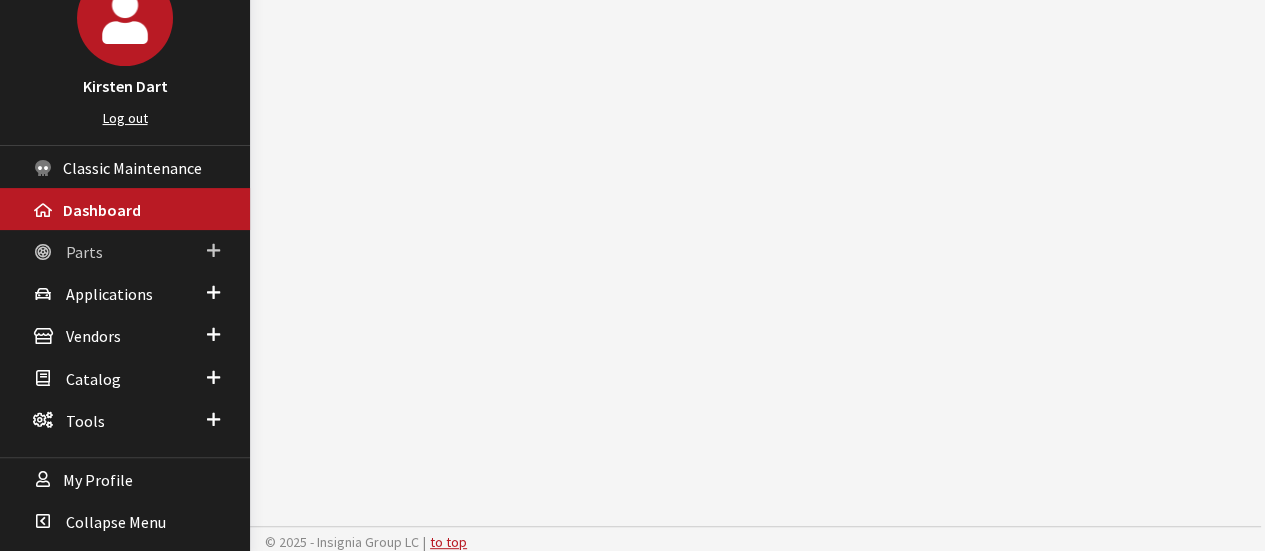 click on "Parts" at bounding box center (125, 251) 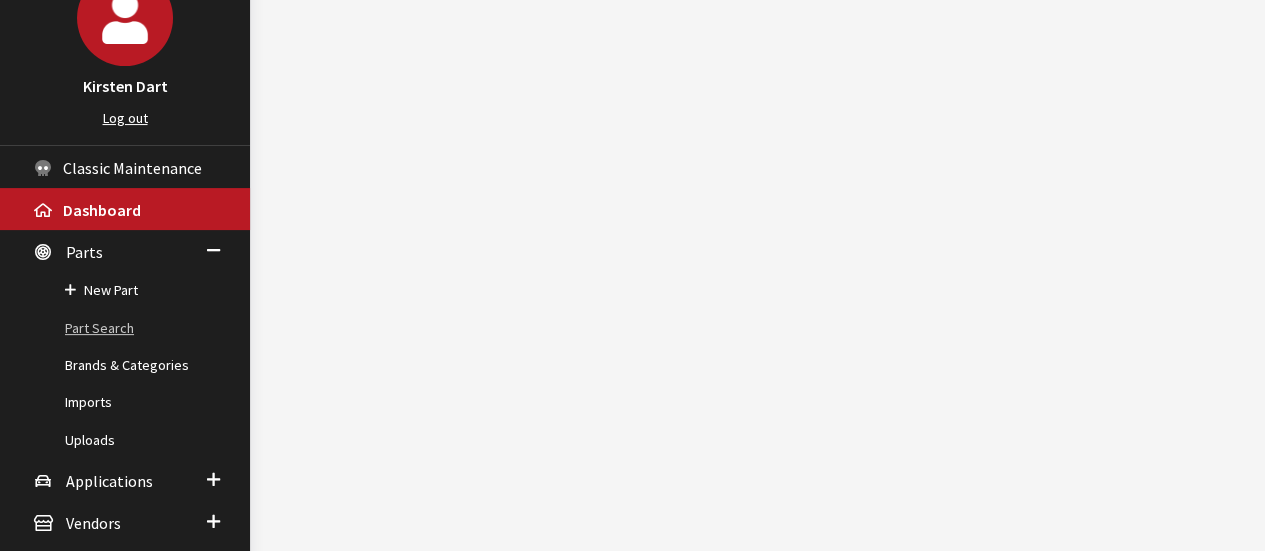 click on "Part Search" at bounding box center [125, 328] 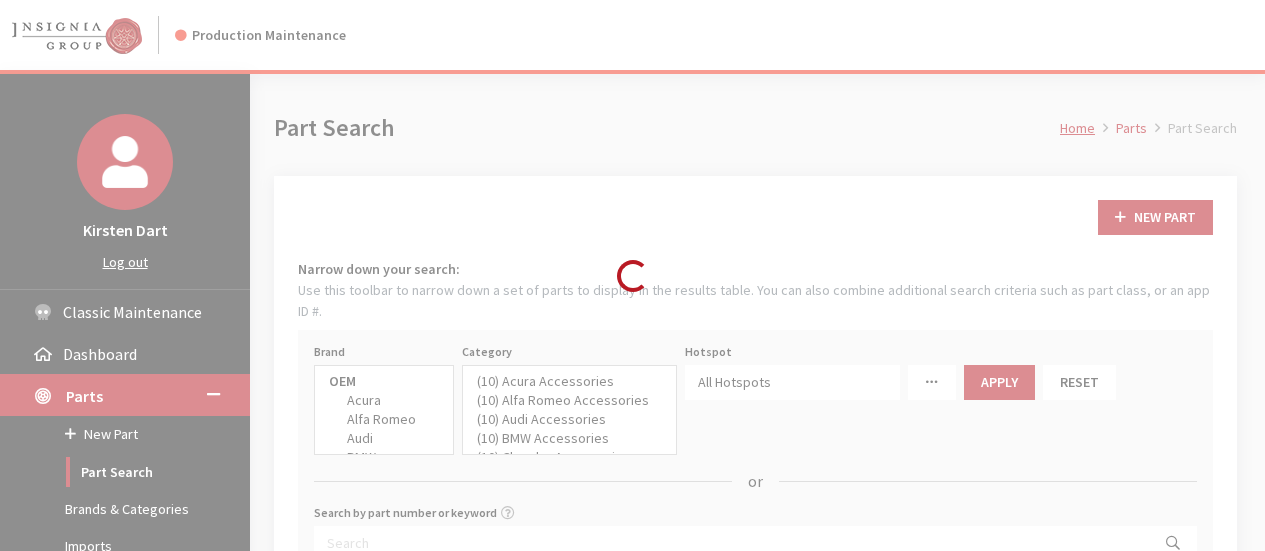 select 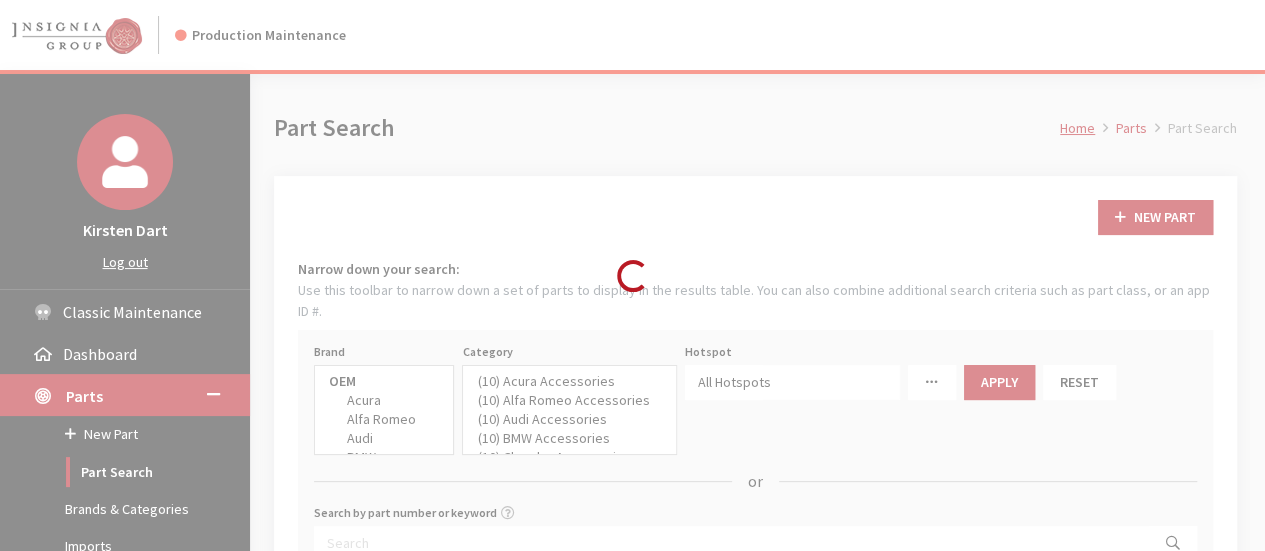 select 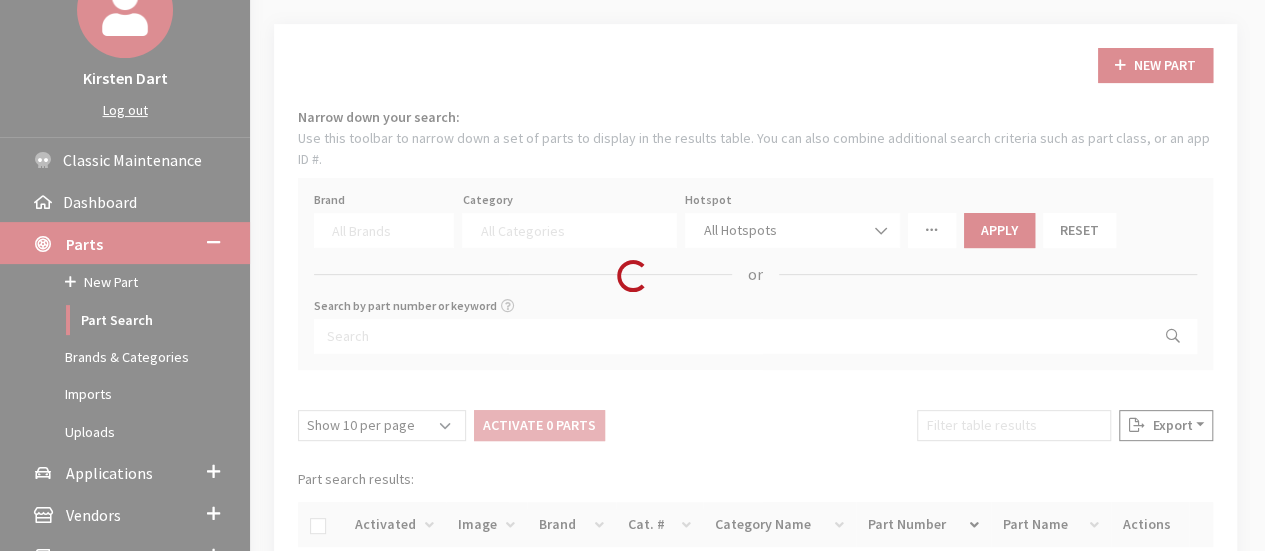 scroll, scrollTop: 200, scrollLeft: 0, axis: vertical 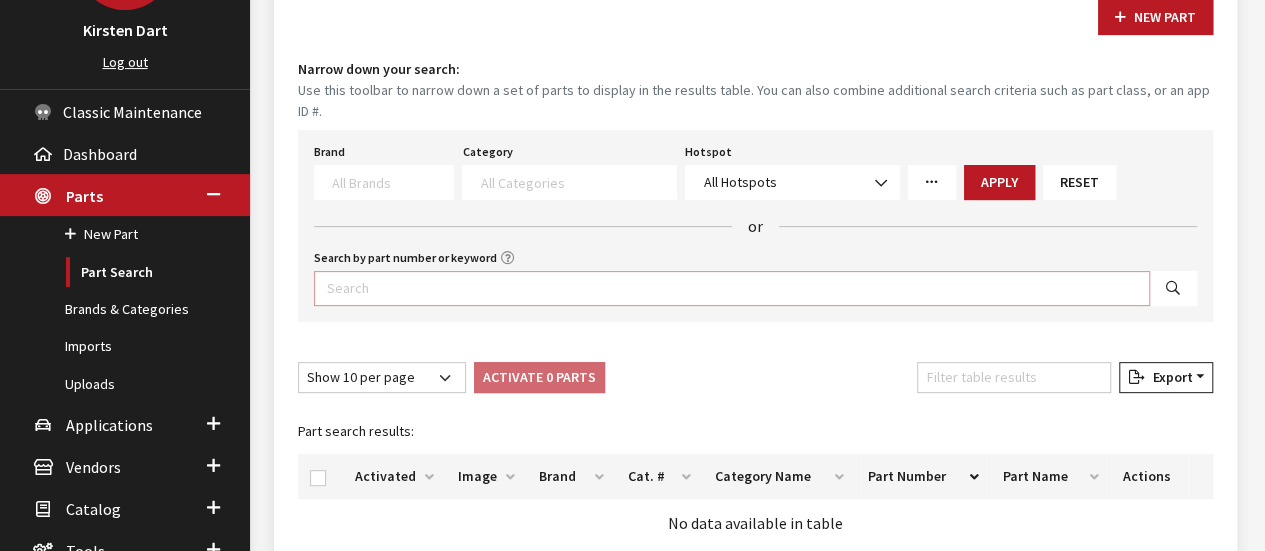 click on "Search by part number or keyword" at bounding box center (732, 288) 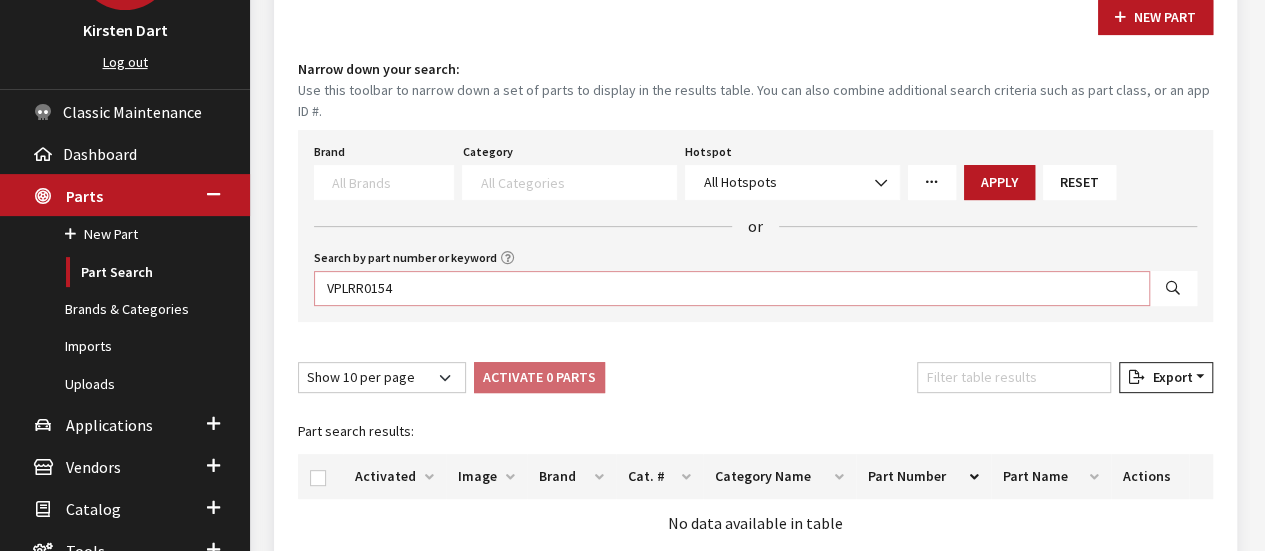 type on "VPLRR0154" 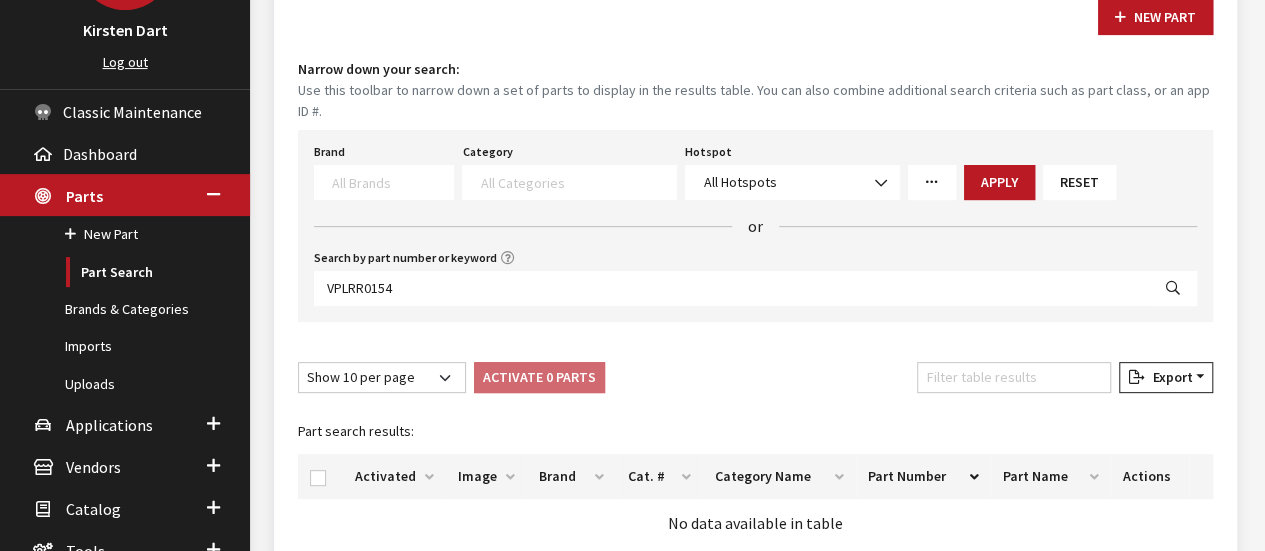 select 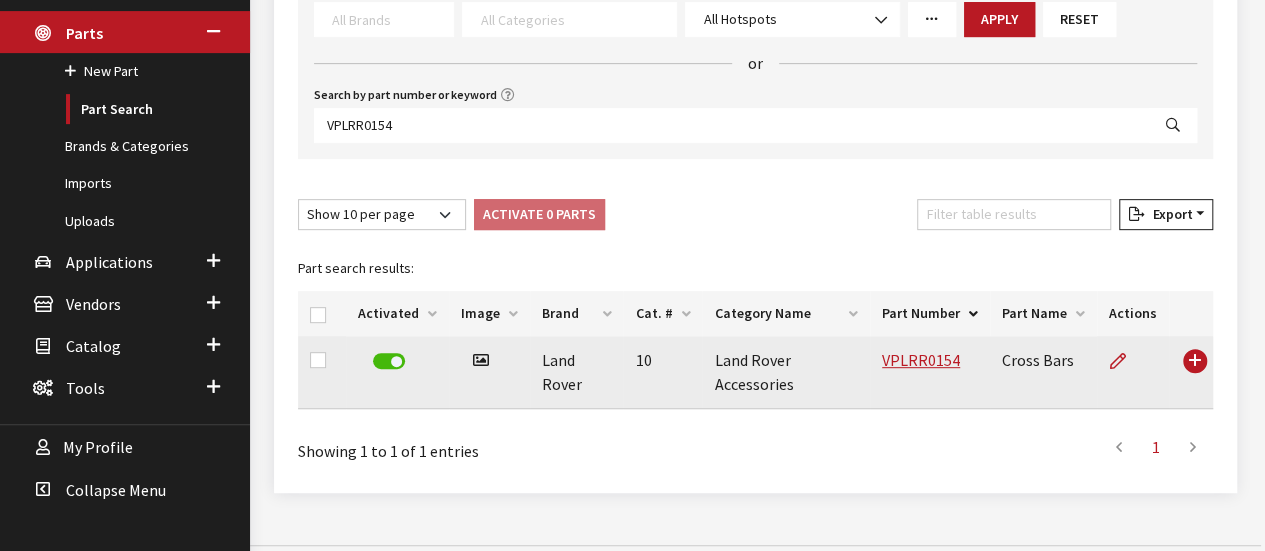 scroll, scrollTop: 364, scrollLeft: 0, axis: vertical 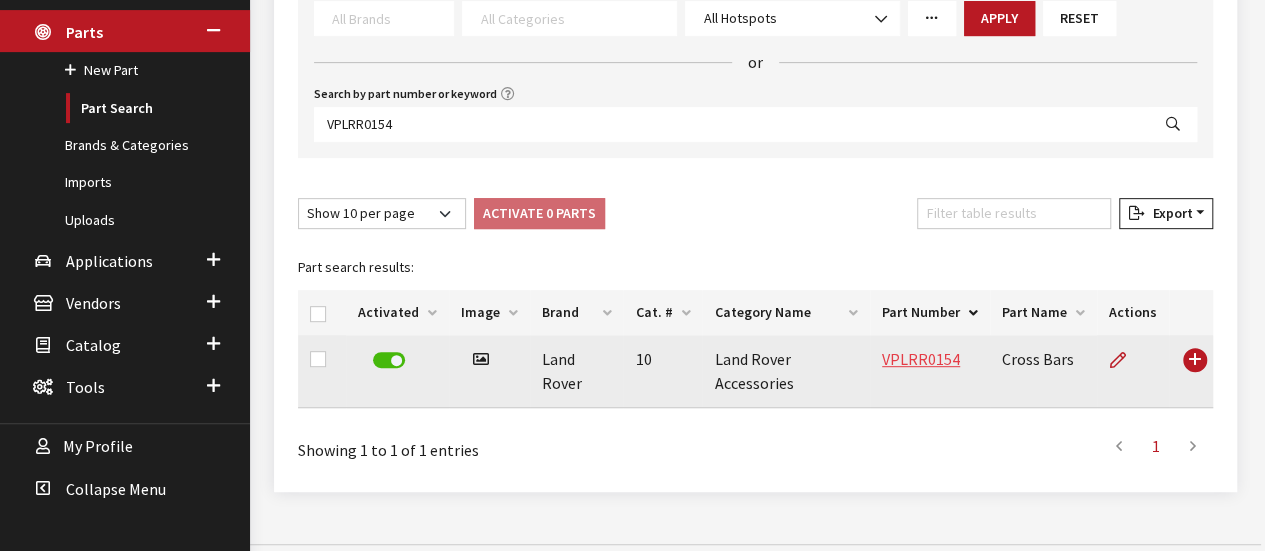 click on "VPLRR0154" at bounding box center (921, 359) 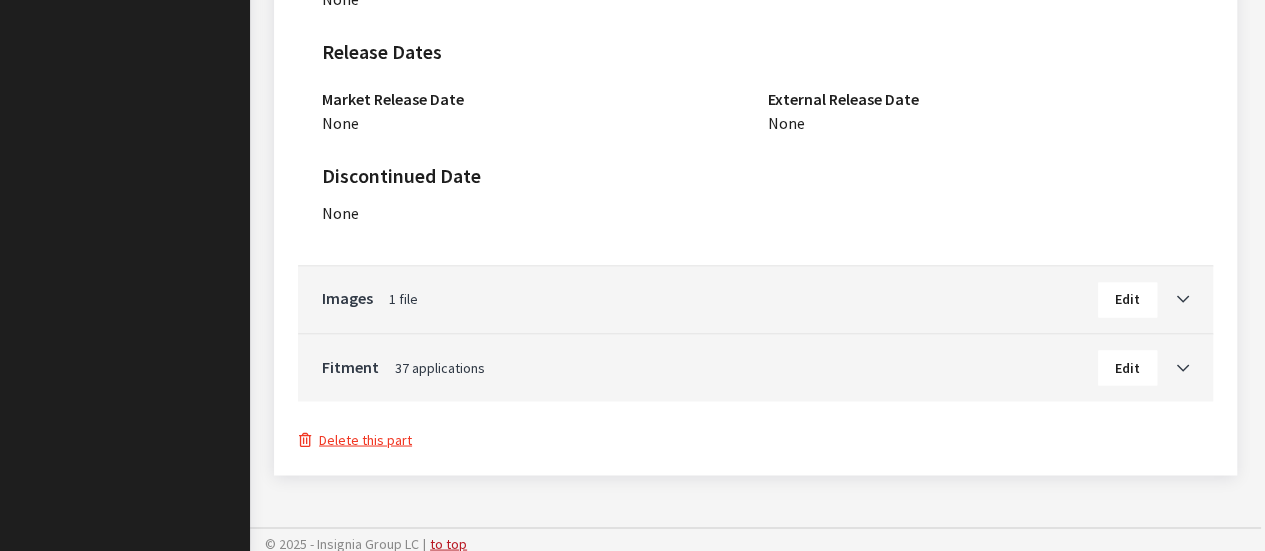 scroll, scrollTop: 1570, scrollLeft: 0, axis: vertical 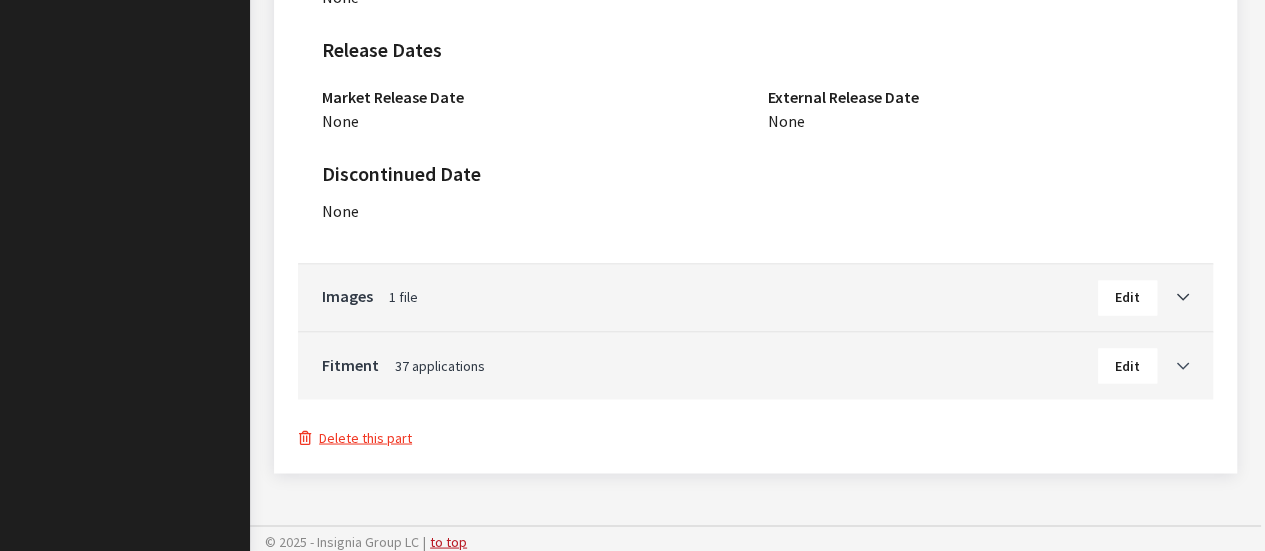 click at bounding box center [1183, 366] 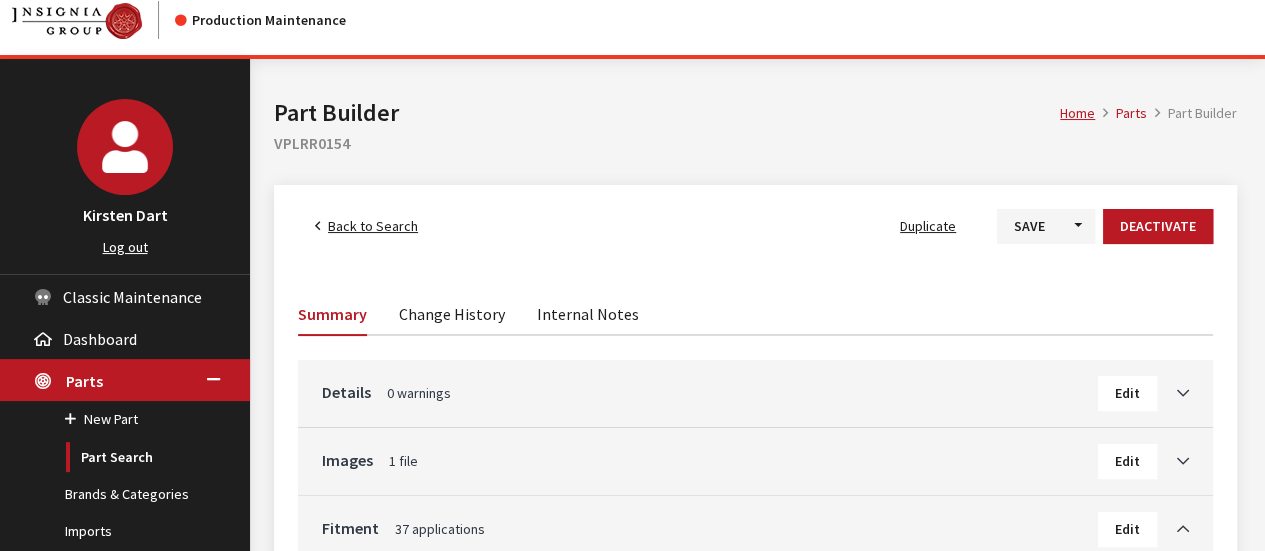 scroll, scrollTop: 0, scrollLeft: 0, axis: both 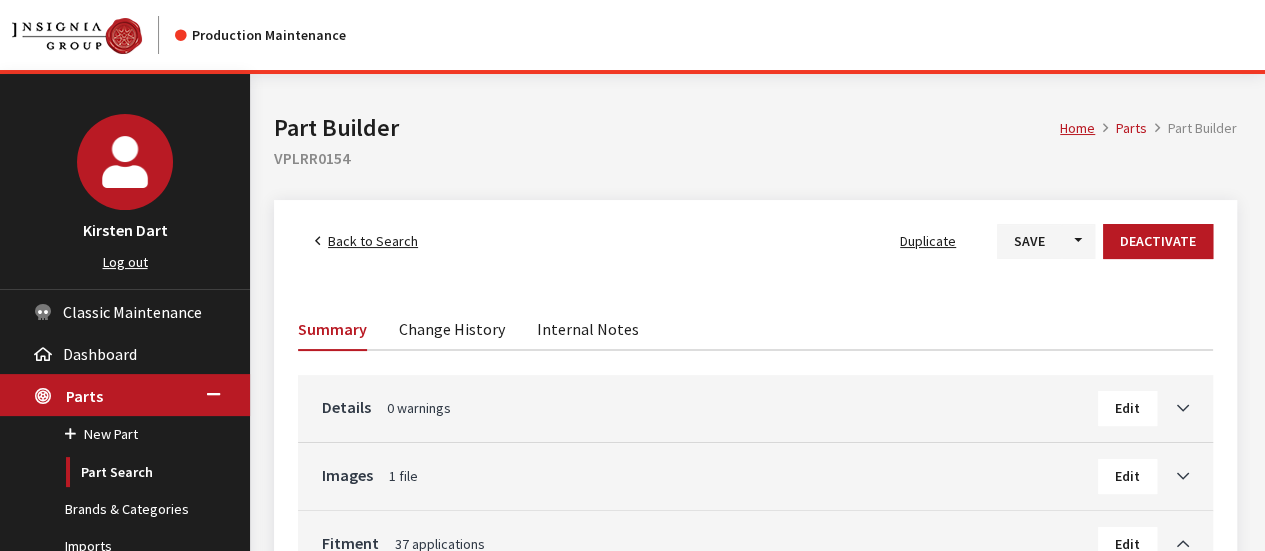 click on "Description
Brand
Land Rover
Category
(10) Land Rover Accessories
Part Number
VPLRR0154
Part Class
Cross Rails (54)
HOTSPOT: RoofRack
Accessory Code
None
Part Name
Cross Bars
Short Description
Cross Bars
Long Description" at bounding box center [755, 771] 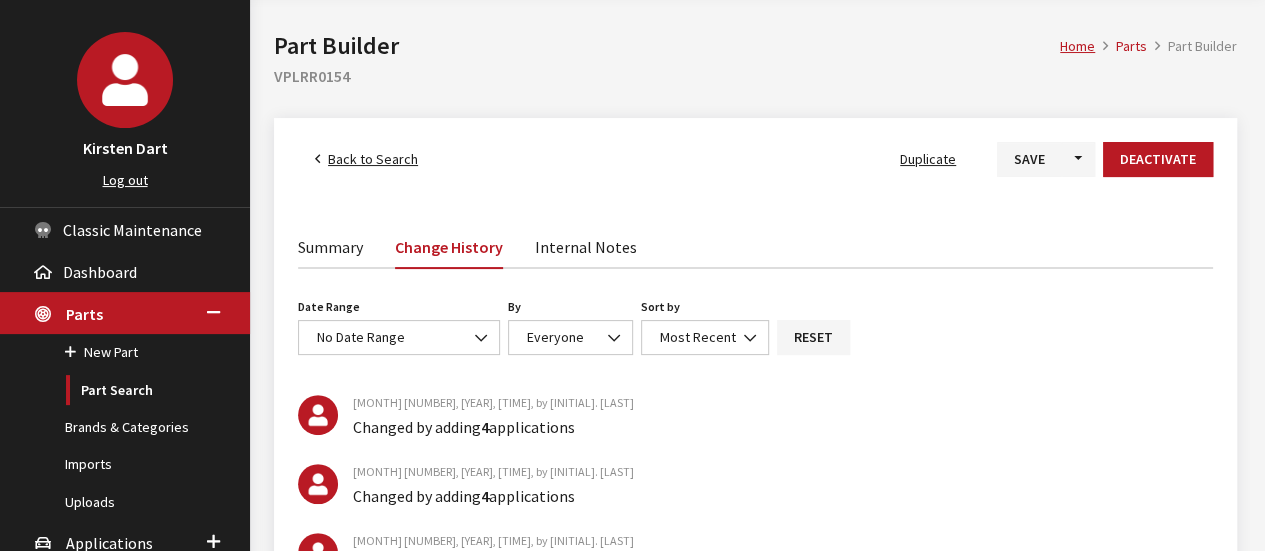 scroll, scrollTop: 0, scrollLeft: 0, axis: both 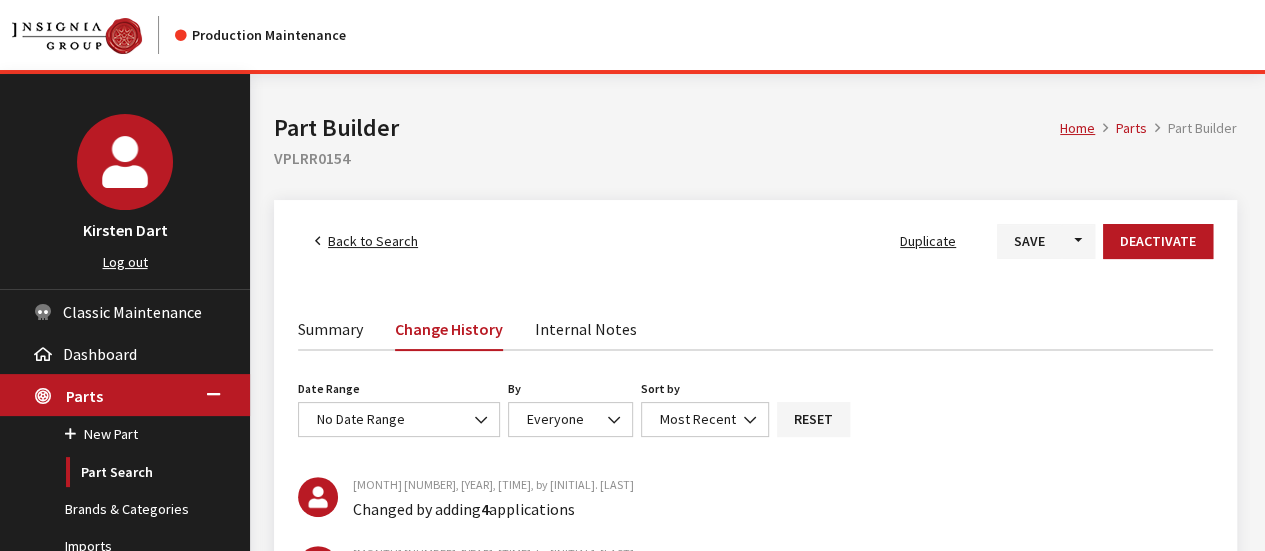 click on "Summary" at bounding box center (330, 328) 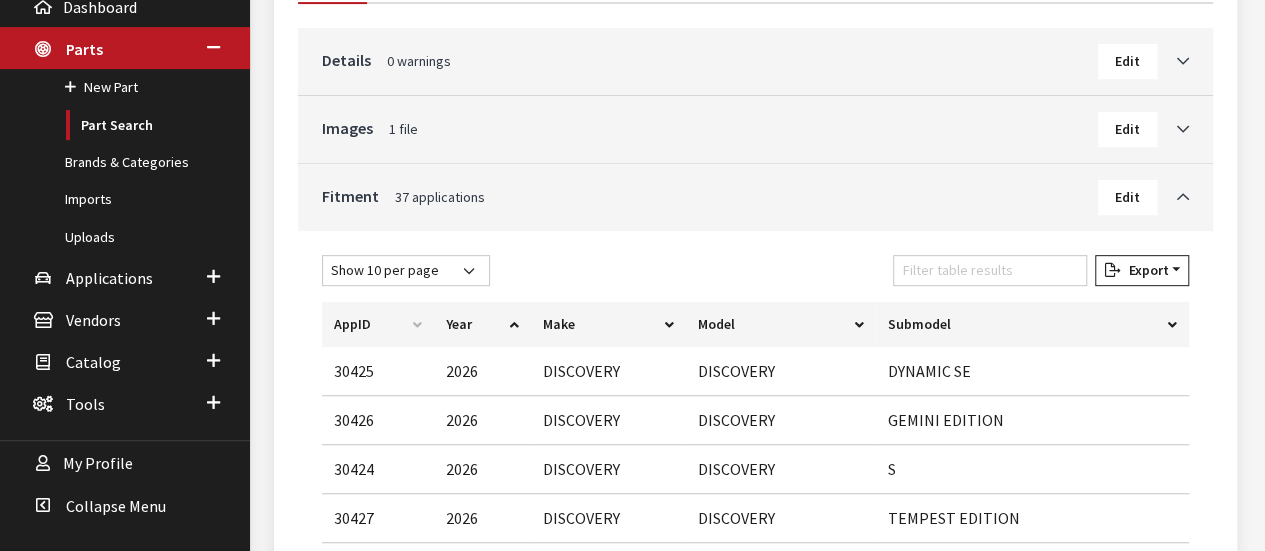 scroll, scrollTop: 400, scrollLeft: 0, axis: vertical 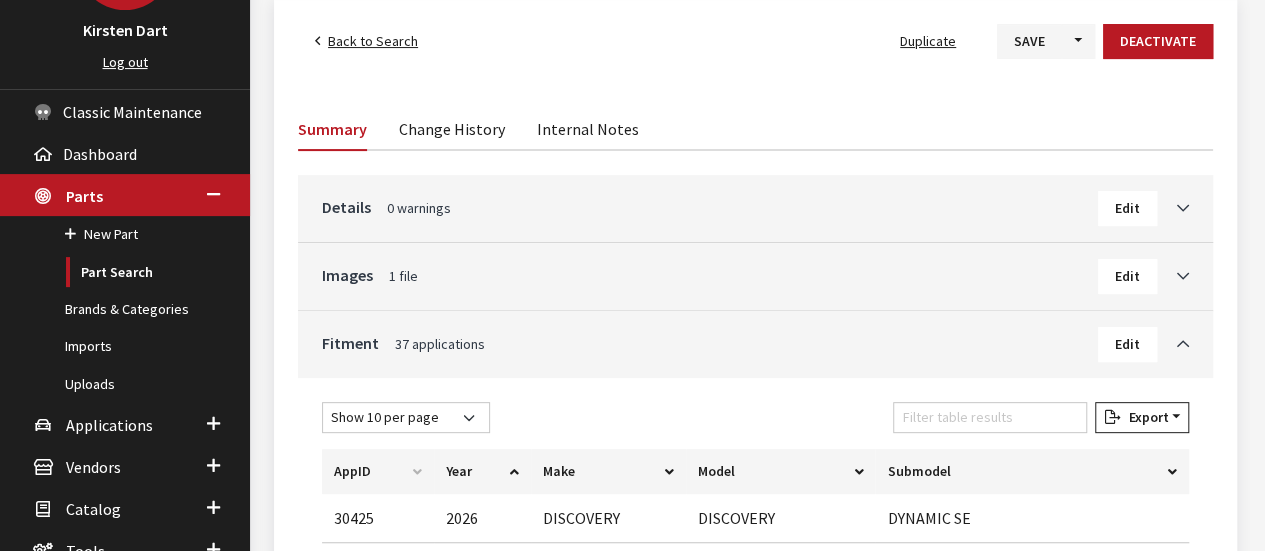 click on "Edit" at bounding box center (1127, 208) 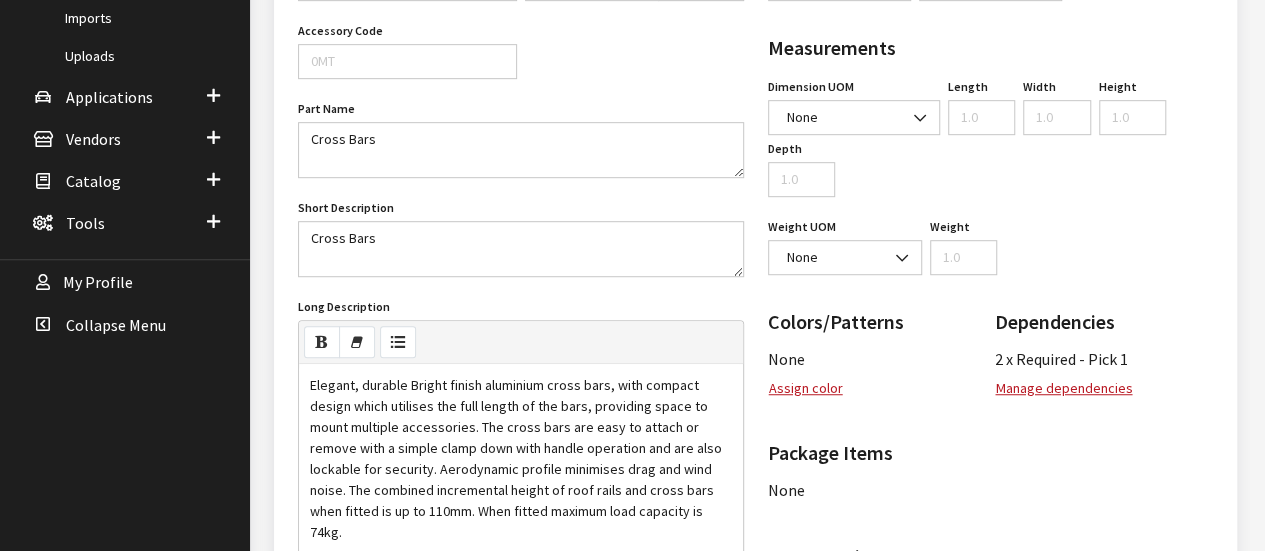 scroll, scrollTop: 600, scrollLeft: 0, axis: vertical 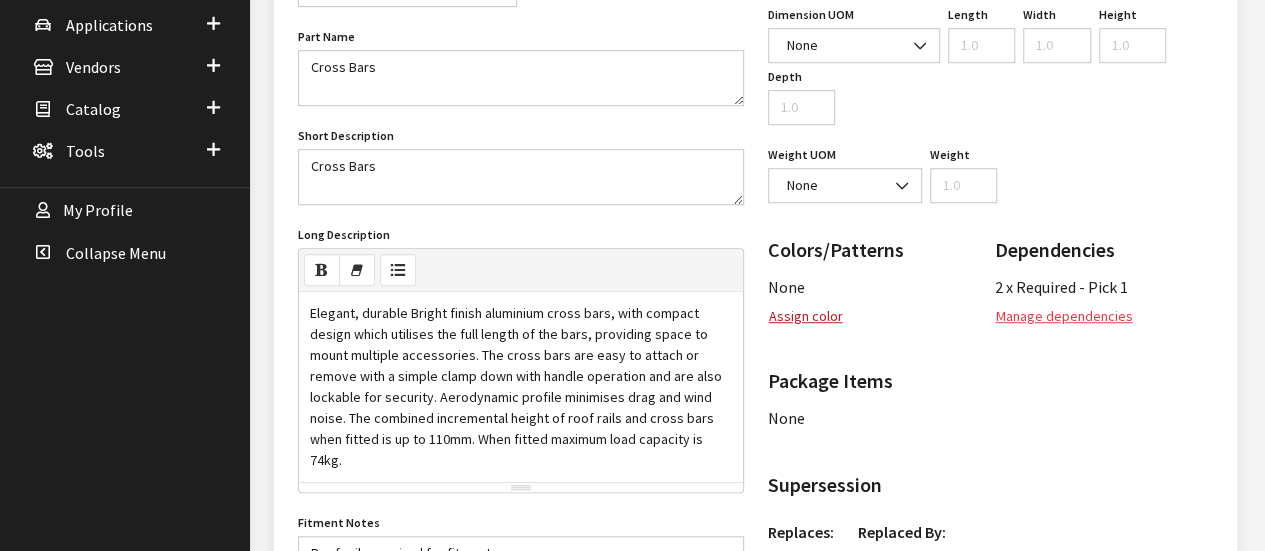 click on "Manage dependencies" at bounding box center [1063, 316] 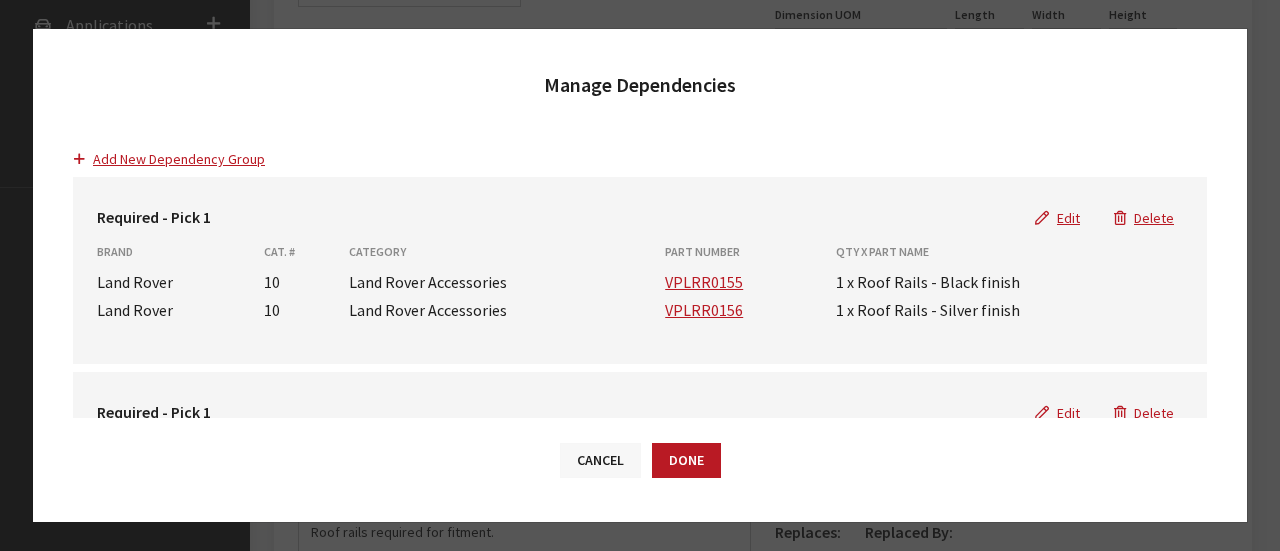 click on "Cancel" at bounding box center (600, 460) 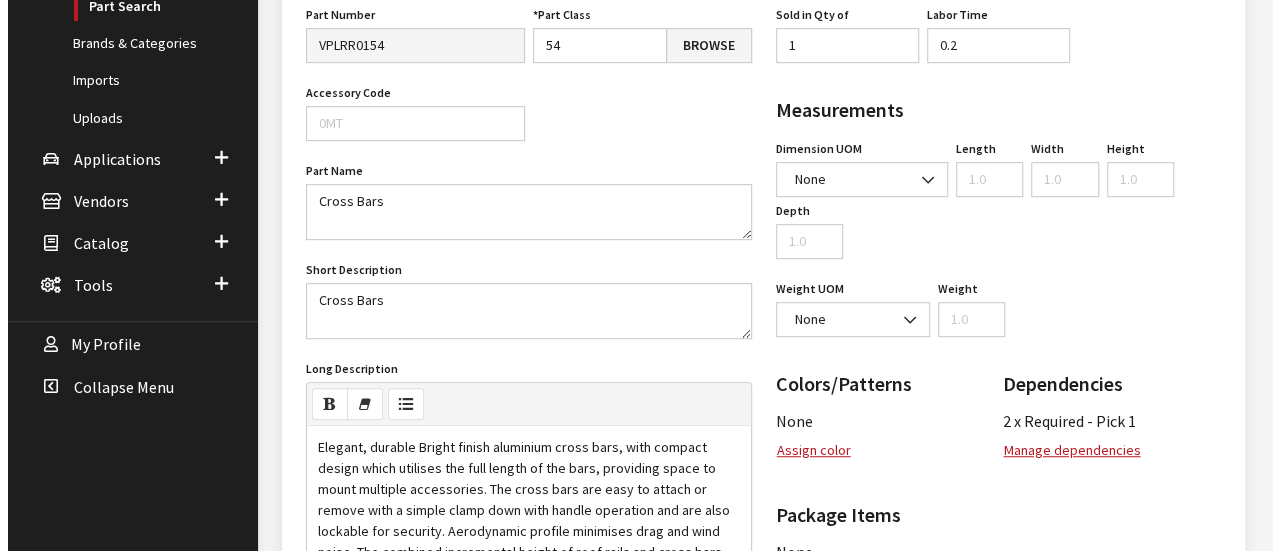scroll, scrollTop: 700, scrollLeft: 0, axis: vertical 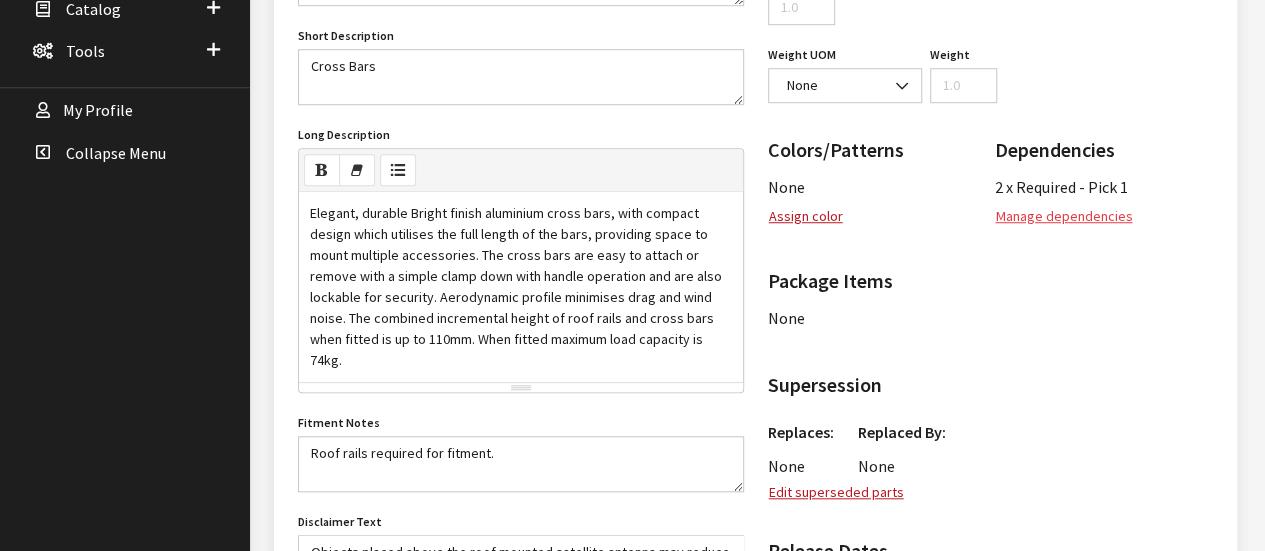 click on "Manage dependencies" at bounding box center [1063, 216] 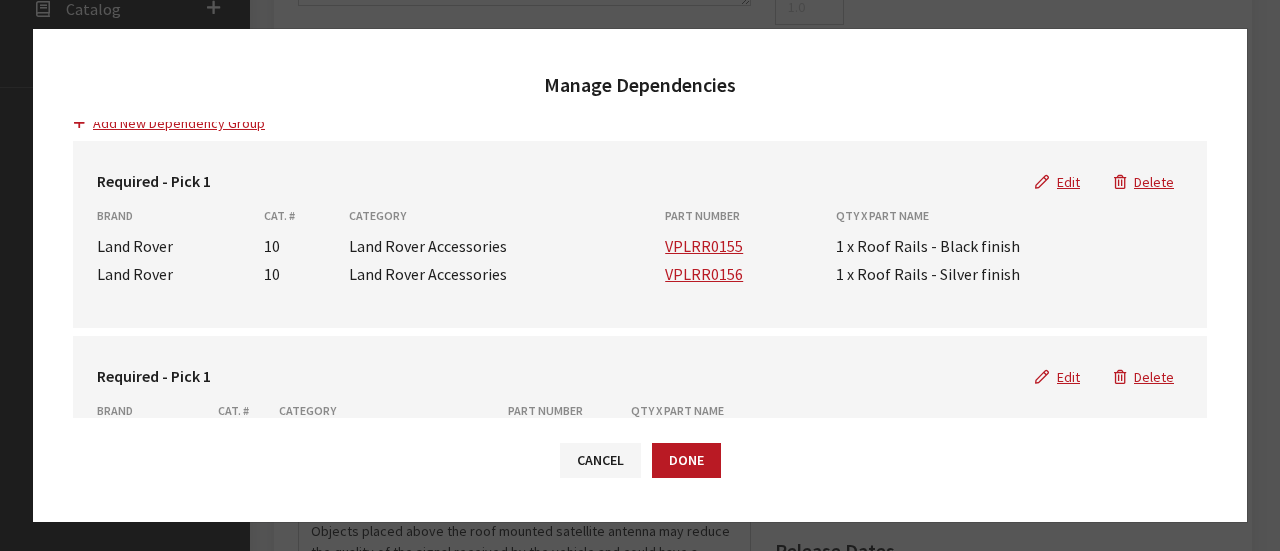 scroll, scrollTop: 136, scrollLeft: 0, axis: vertical 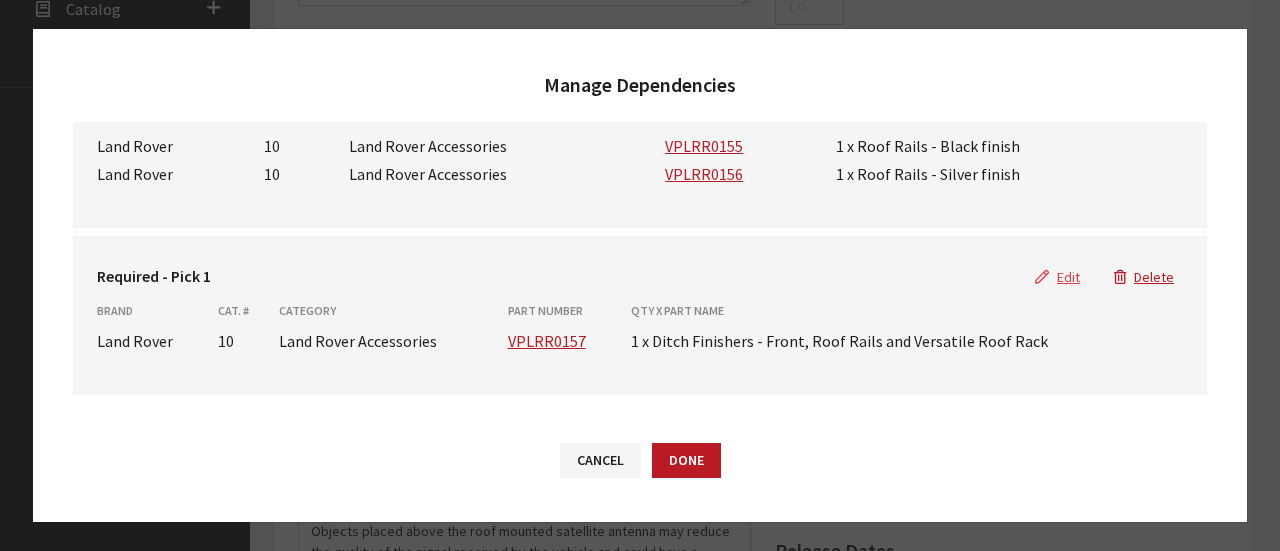 click on "Edit" at bounding box center [1057, 277] 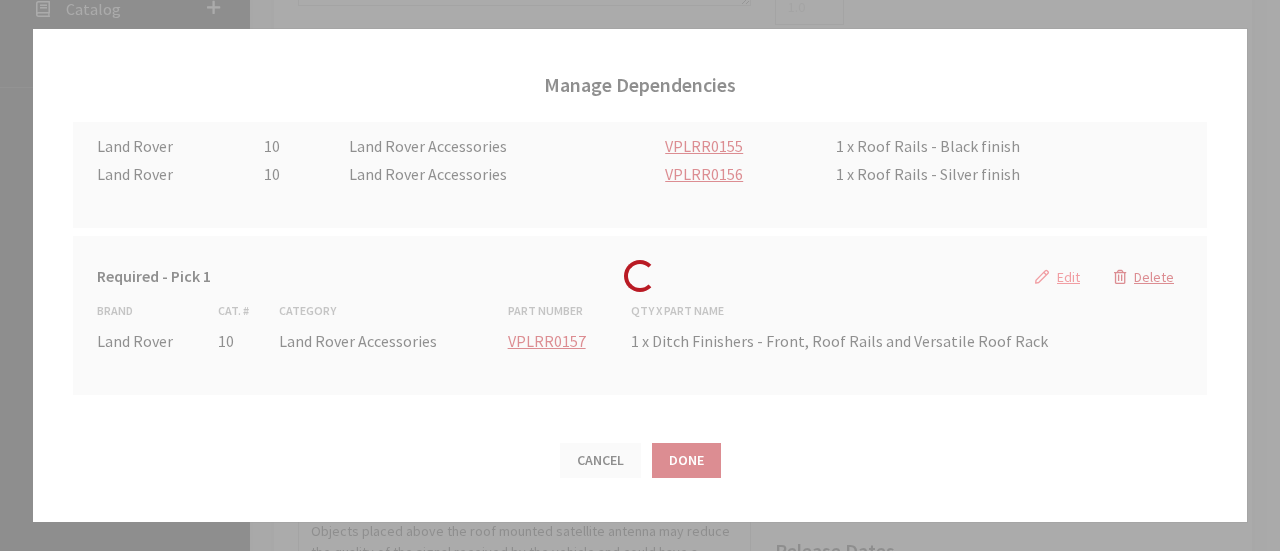 select on "550" 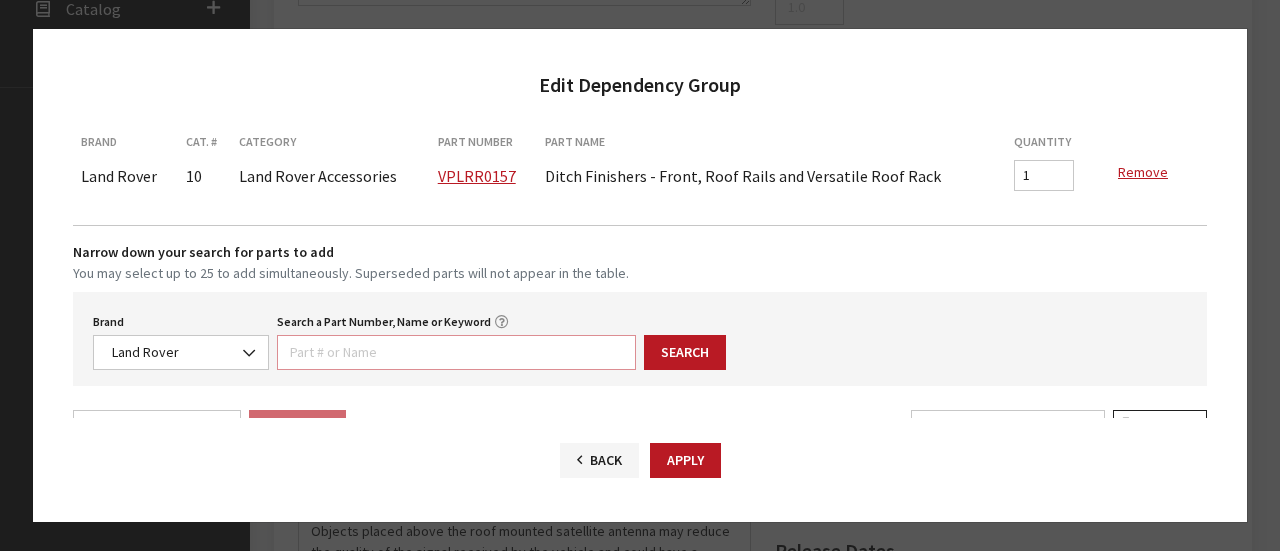 click on "Search a Part Number, Name or Keyword" at bounding box center (456, 352) 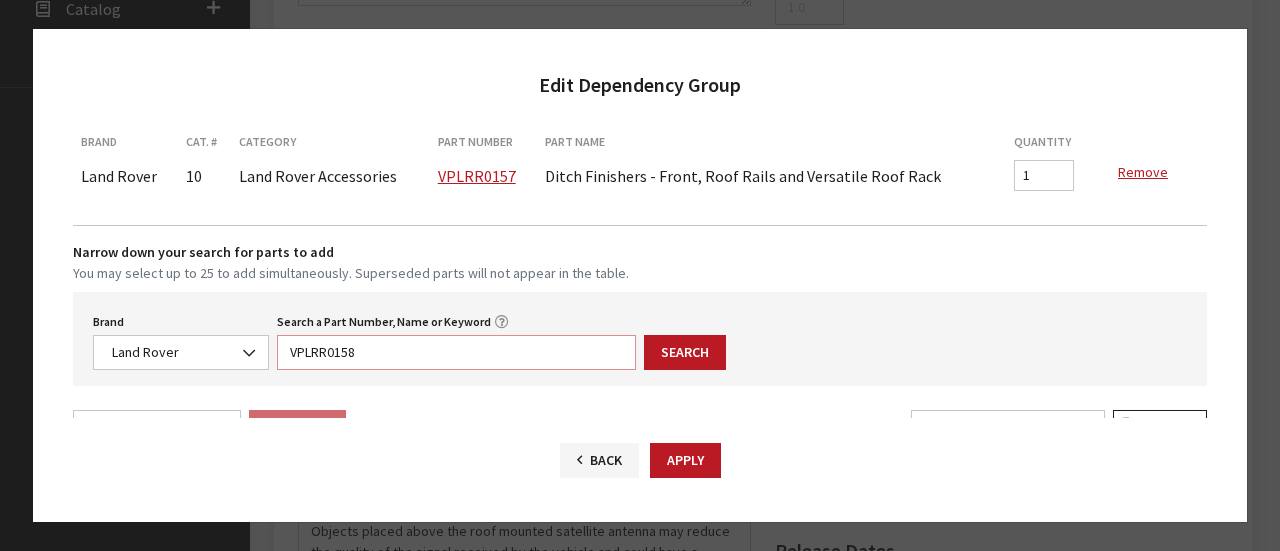 type on "VPLRR0158" 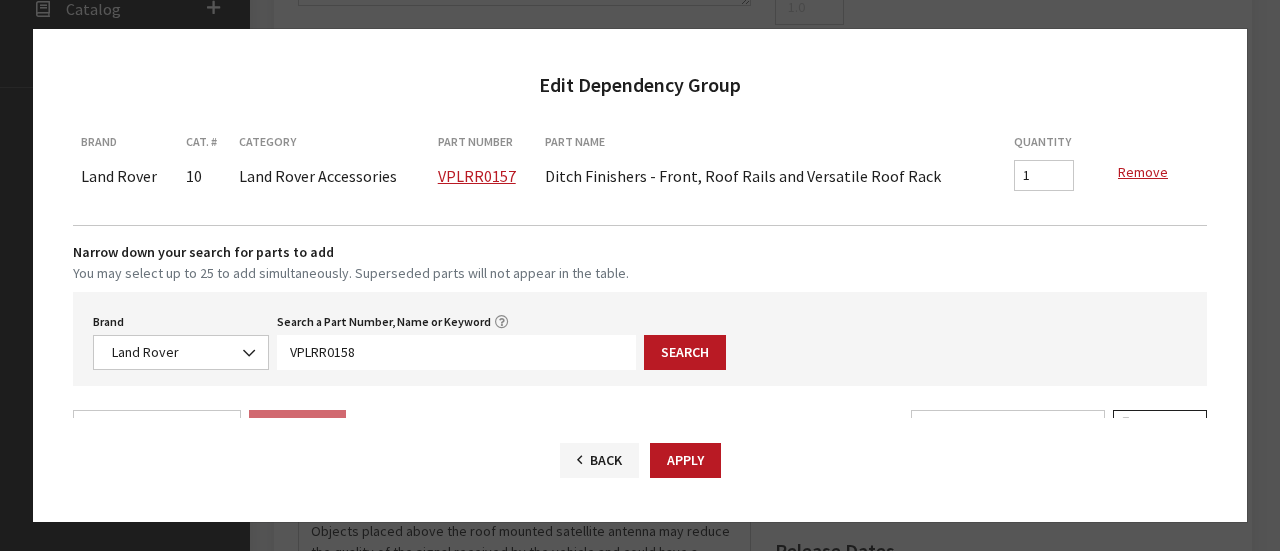 click on "Brand
Acura
Alfa Romeo
Audi
BMW
DoubleTake
Ford
Ford Racing
GM
GST
Honda
Hyundai
Infiniti
Jaguar
Kia
Land Rover
Lexus
Mazda
META
Mitsubishi
Mopar
Nissan
Saturn
Scion
Service Plans
SET
Spitzer Protection
Subaru
Toyota
VW
We Owe / Due Bill
Yamaha
3D Carbon
3M
ACE
Advent
Agri-Cover
AlloyGator
Alpine
Ameraguard
American Radio
AMG
AMG-Hyundai
AMG-Kia
AMP
ANZO
Aries
AstroStart
Audiovox
AUER Automotive
Auto Action
Automate
Autostart
Avital
AVS
Azentek
BAK
Bed Rug
BEDSLIDE
Belltech
Bestop
Boomerang
Borla
BrandMotion
Bruno
Bushwacker
Cargo Solutions
Cedar Electronics
Check Corp
Classic Soft Trim
Clifford
Complete Appearance
Corsa
Covercraft
Crimestopper
Curt Manufacturing
Dawn
Dealer
Dealer Package
Dee Zee
Defenderworx
Diamondback
Diamon-Fusion
Directed
Draw-Tite
DualLiner
E&G
EchoMaster
Eclipse
Empire
Escort
Extang" at bounding box center [640, 339] 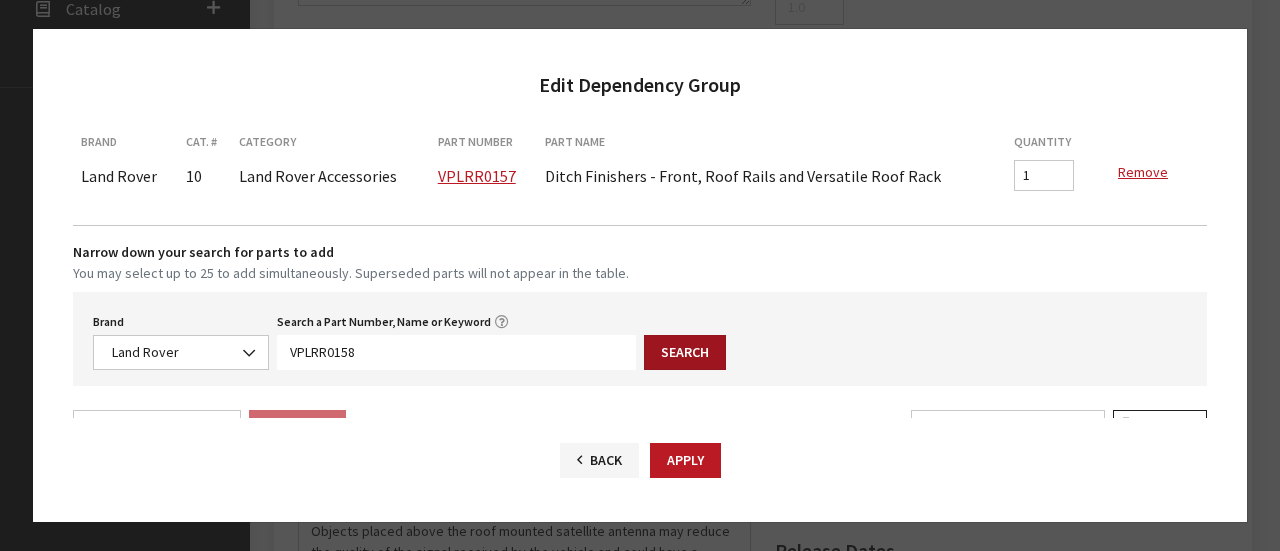 click on "Search" at bounding box center [685, 352] 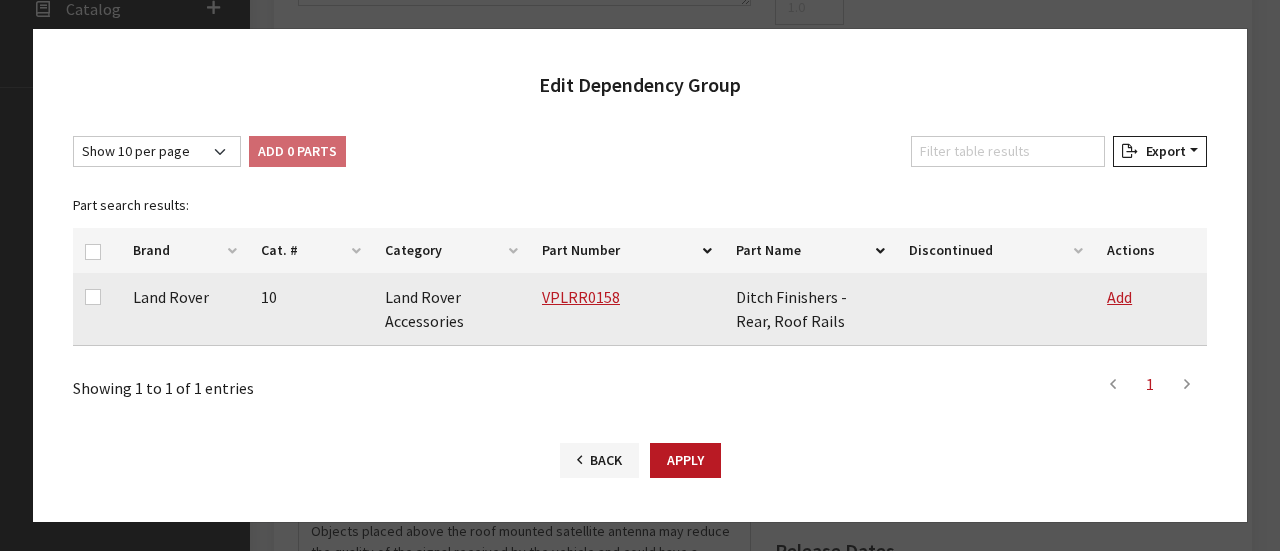scroll, scrollTop: 412, scrollLeft: 0, axis: vertical 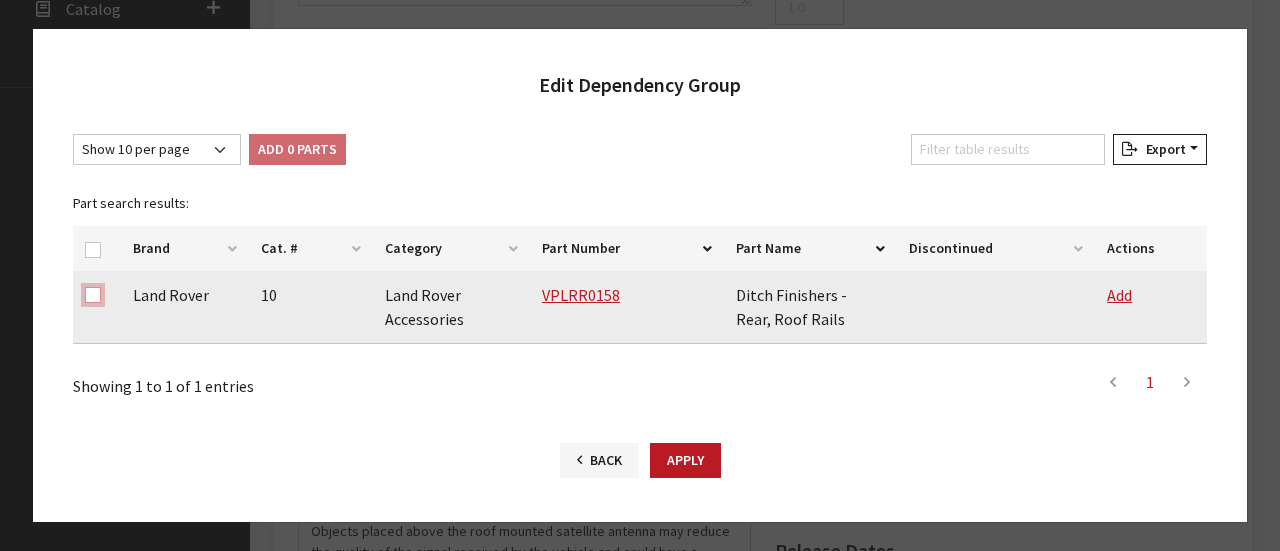 click at bounding box center [93, 295] 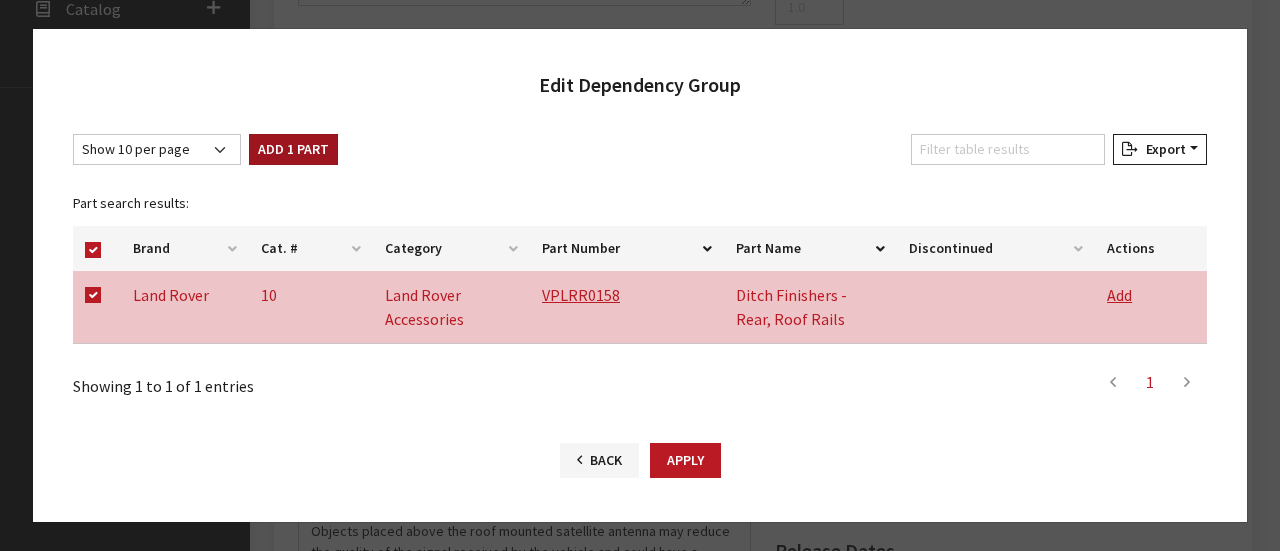 click on "Add 1 Part" at bounding box center (293, 149) 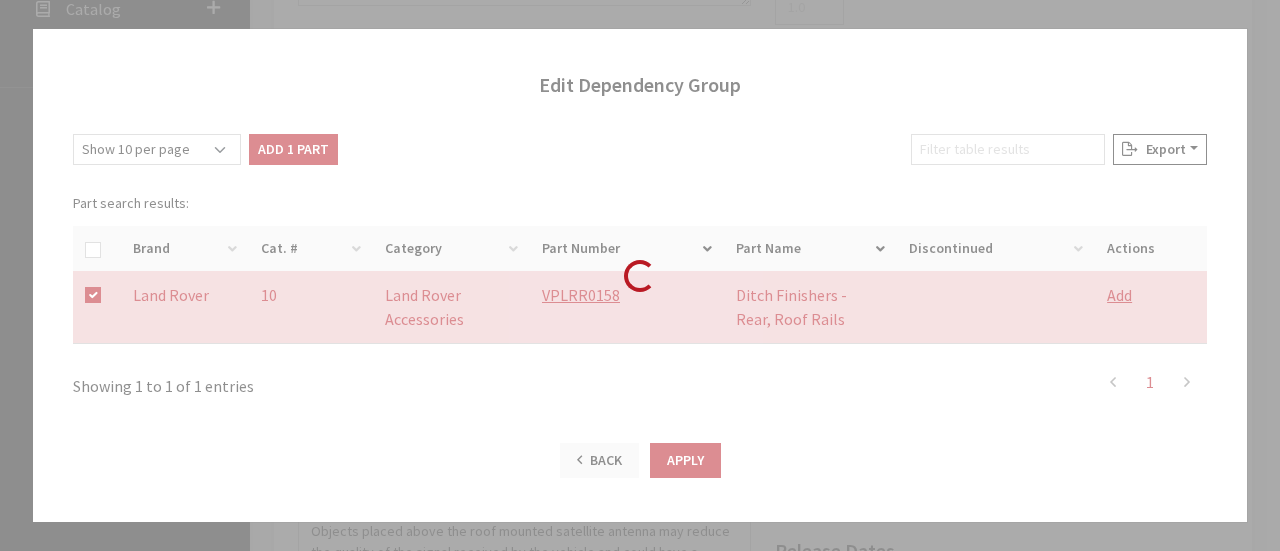 checkbox on "false" 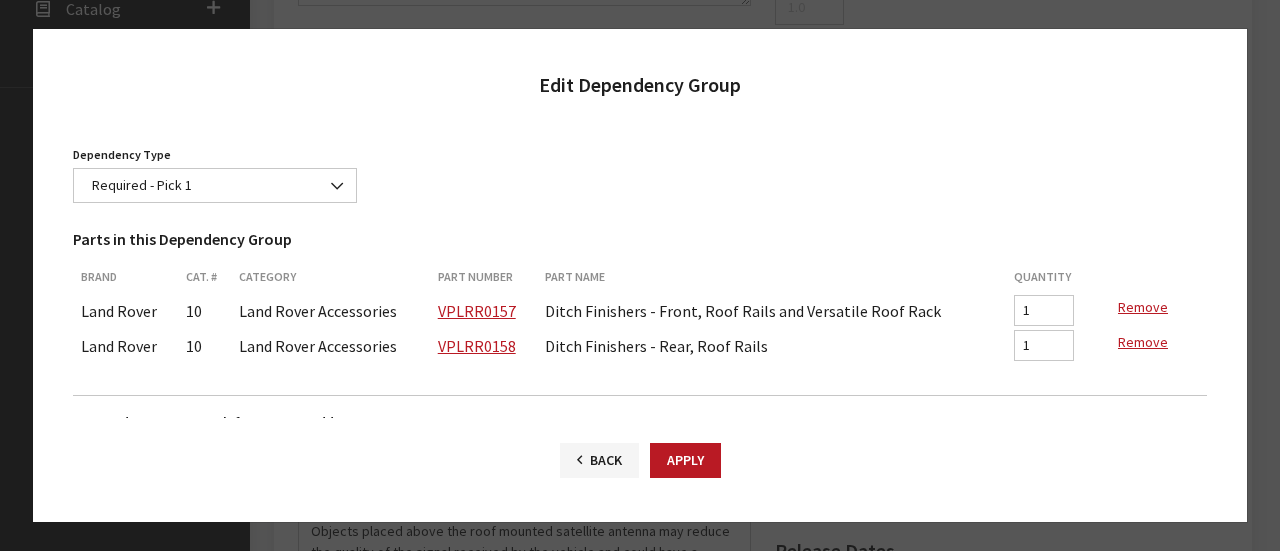 scroll, scrollTop: 0, scrollLeft: 0, axis: both 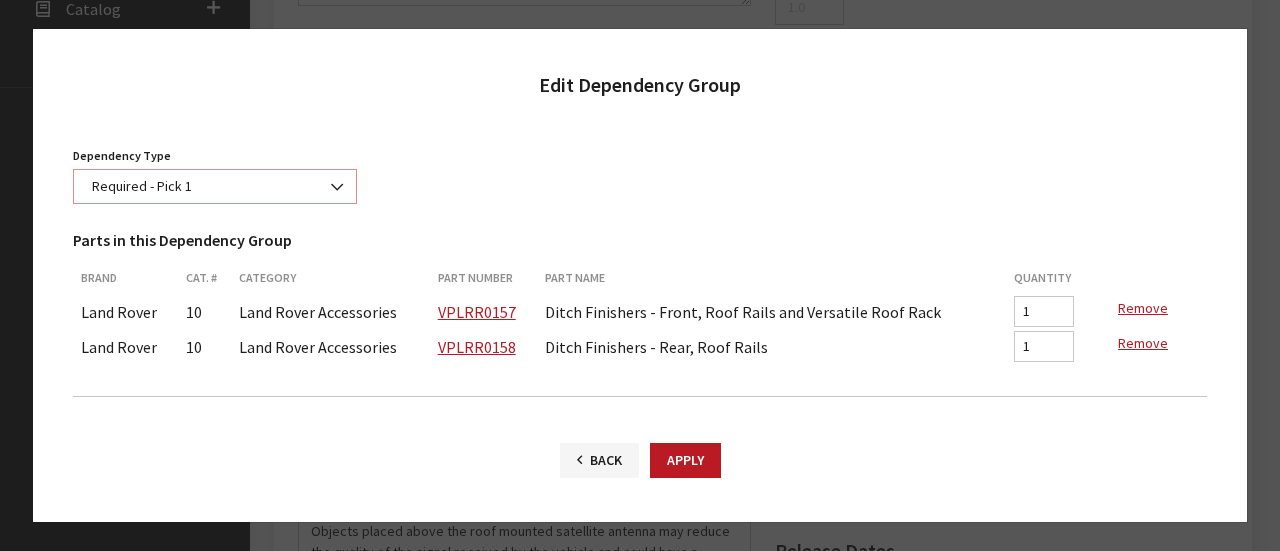 click on "Required - Pick 1" at bounding box center [215, 186] 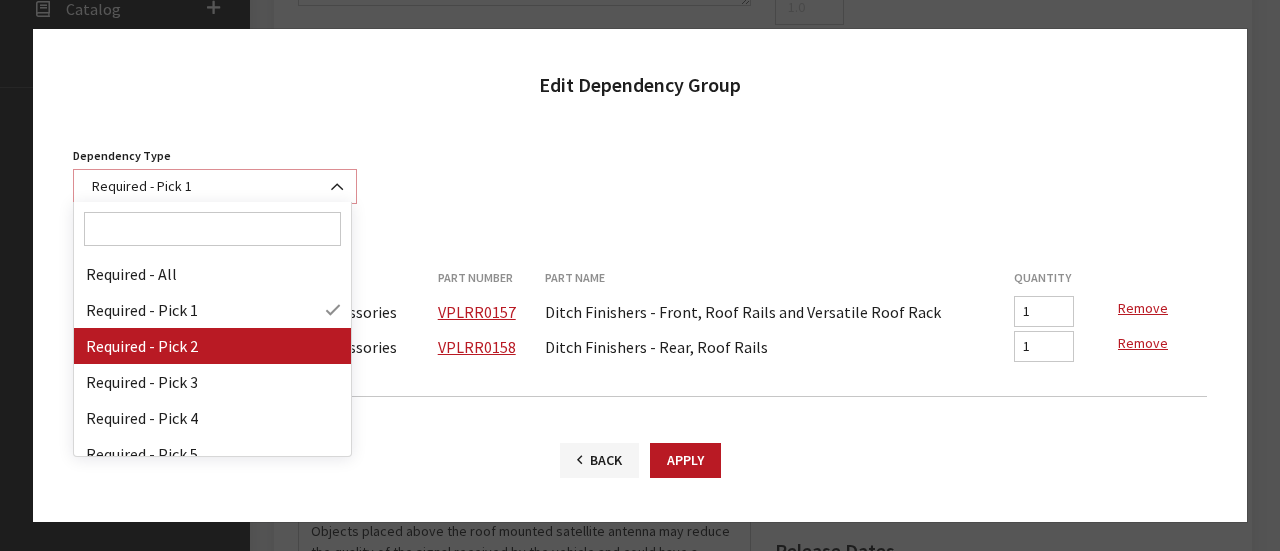 select on "2" 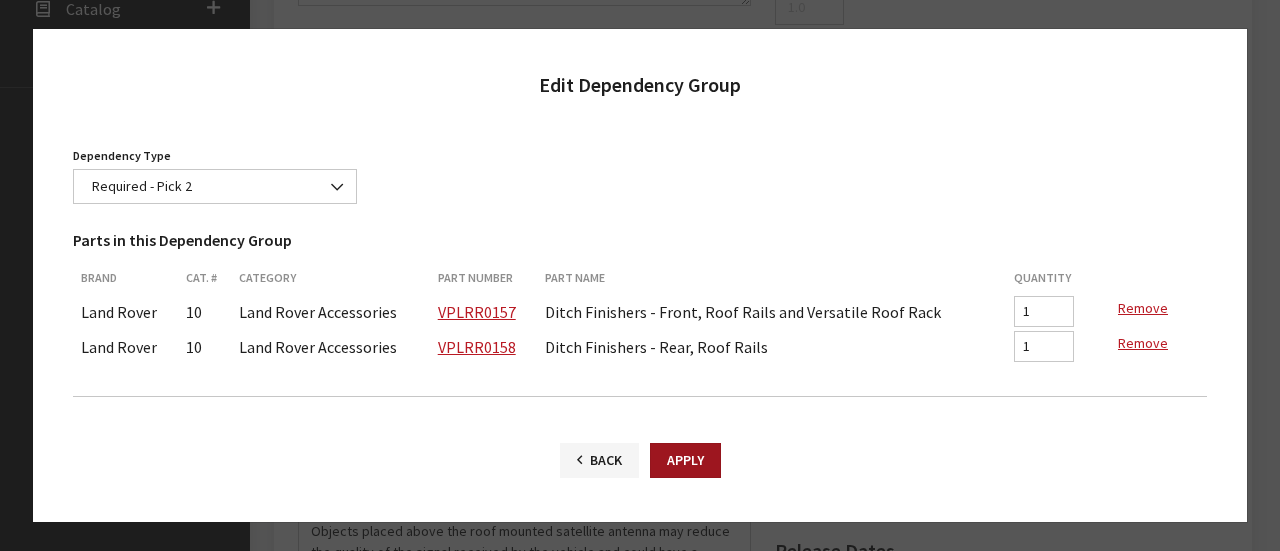 click on "Apply" at bounding box center [685, 460] 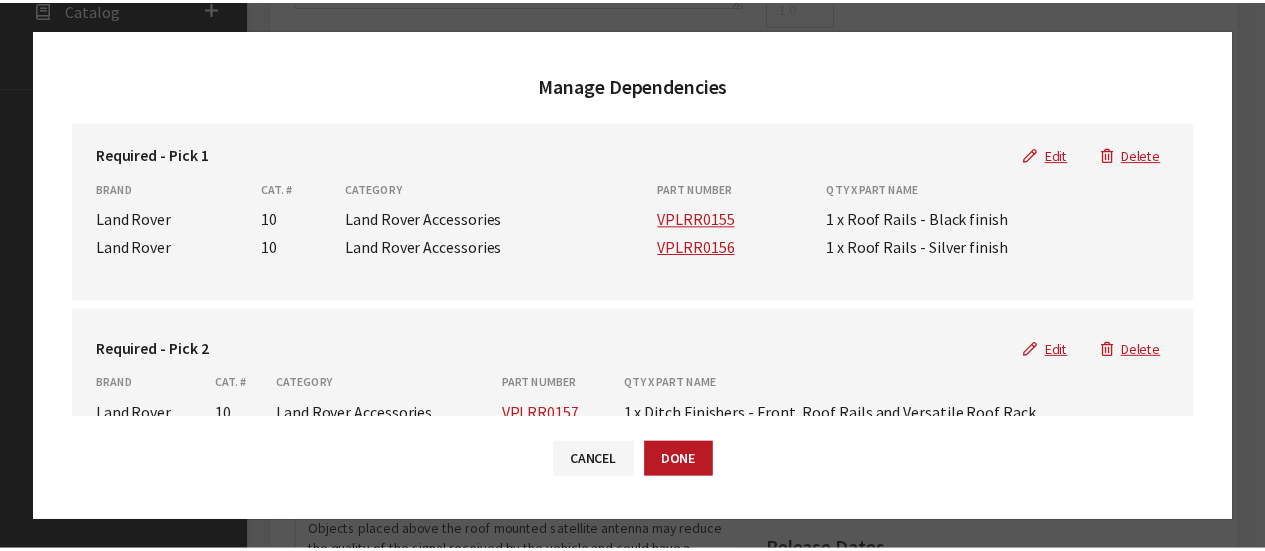 scroll, scrollTop: 0, scrollLeft: 0, axis: both 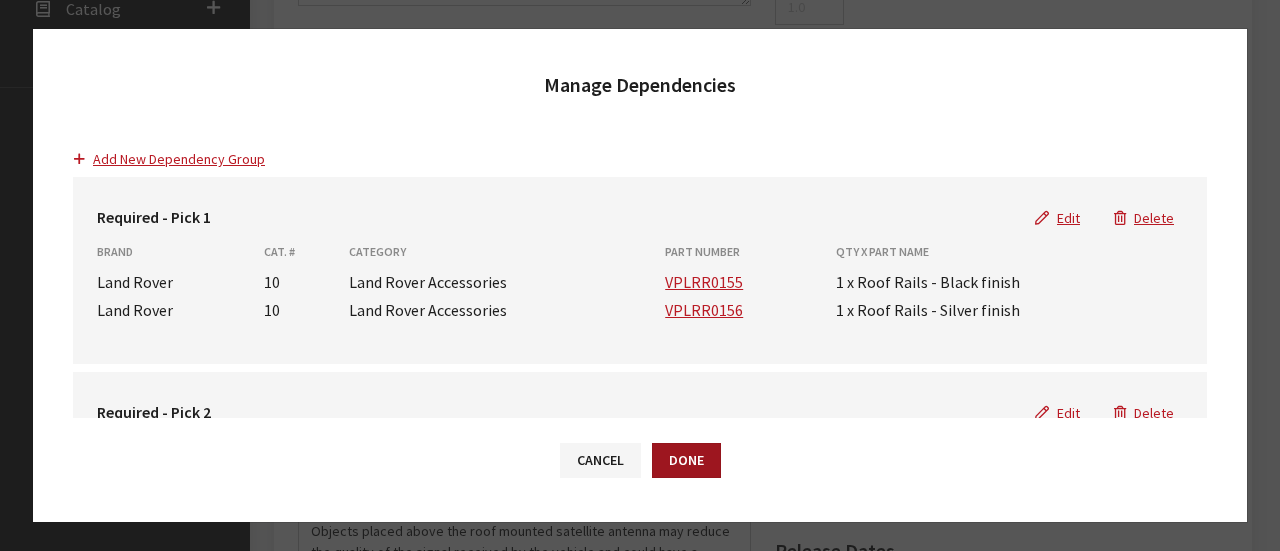 click on "Done" at bounding box center (686, 460) 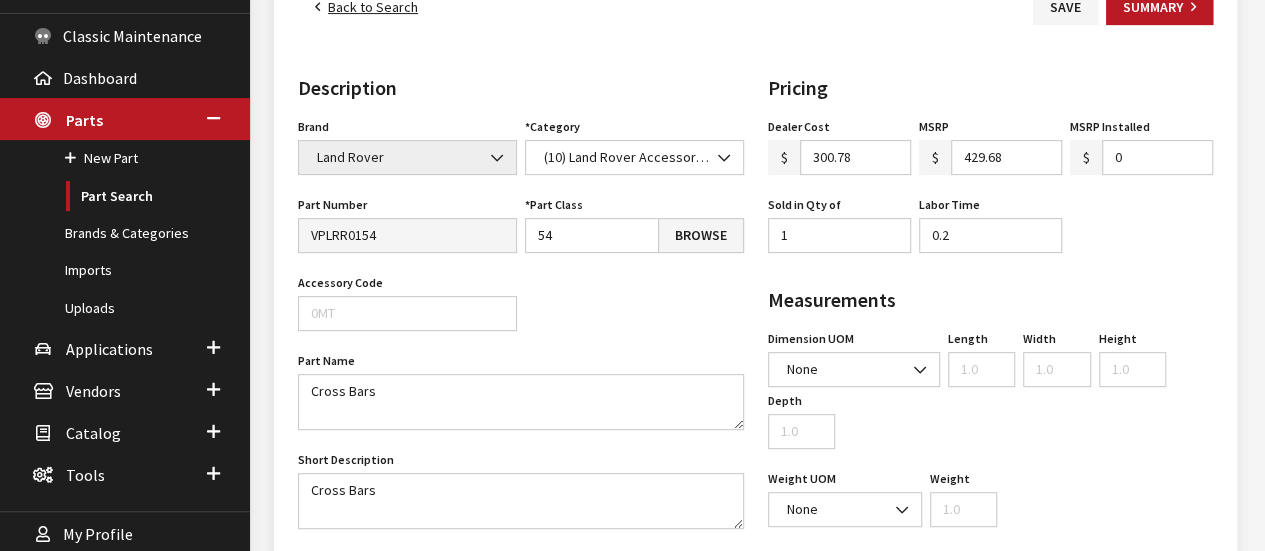 scroll, scrollTop: 100, scrollLeft: 0, axis: vertical 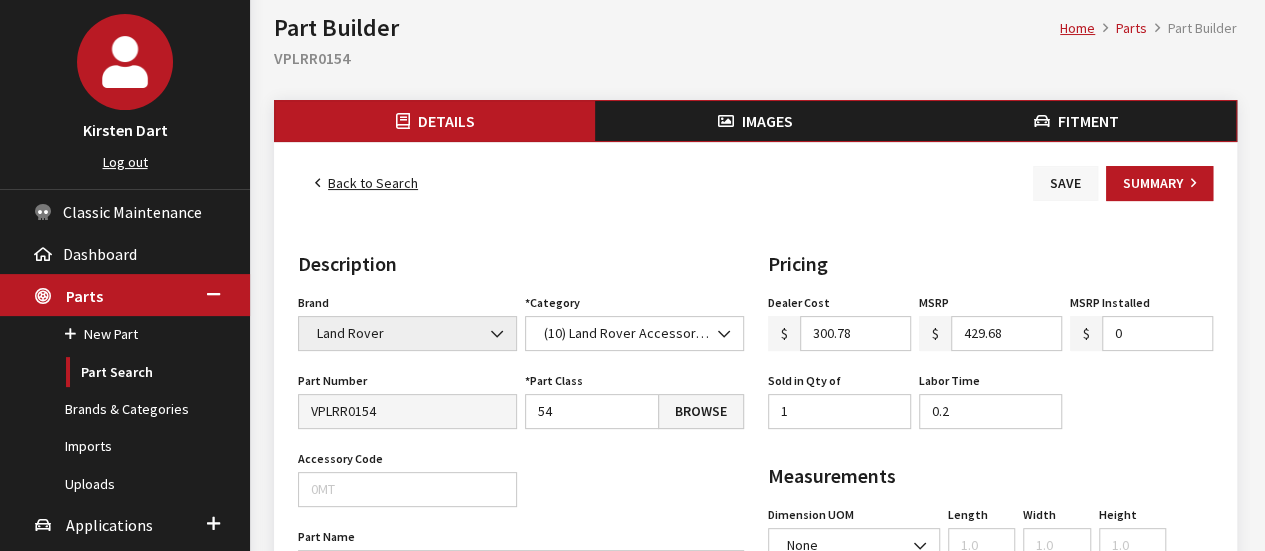 click on "Save" at bounding box center [1065, 183] 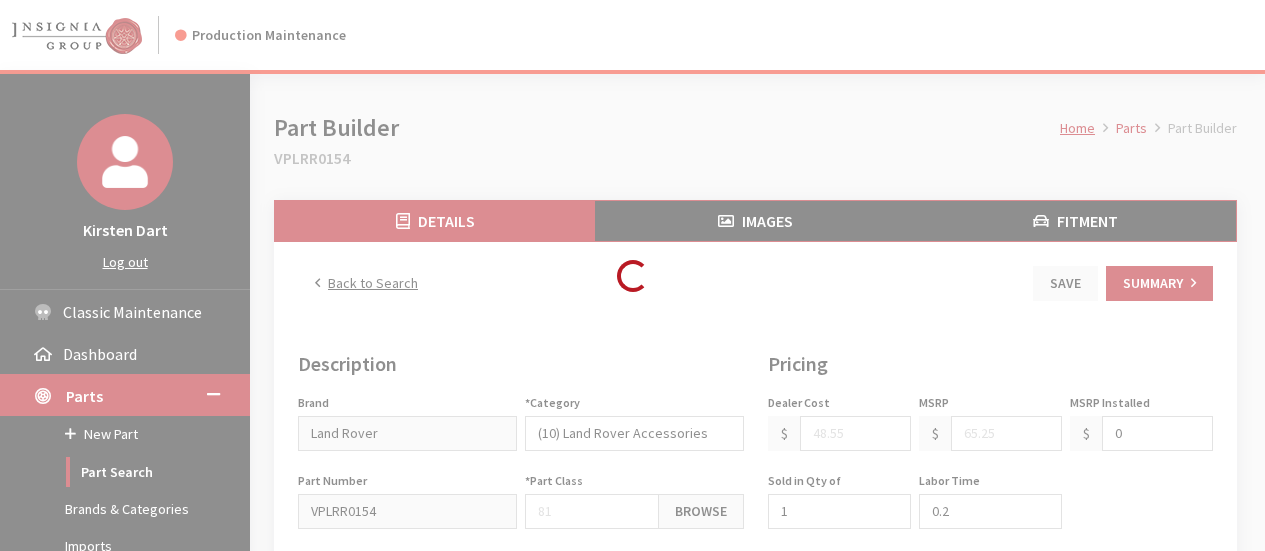 scroll, scrollTop: 0, scrollLeft: 0, axis: both 